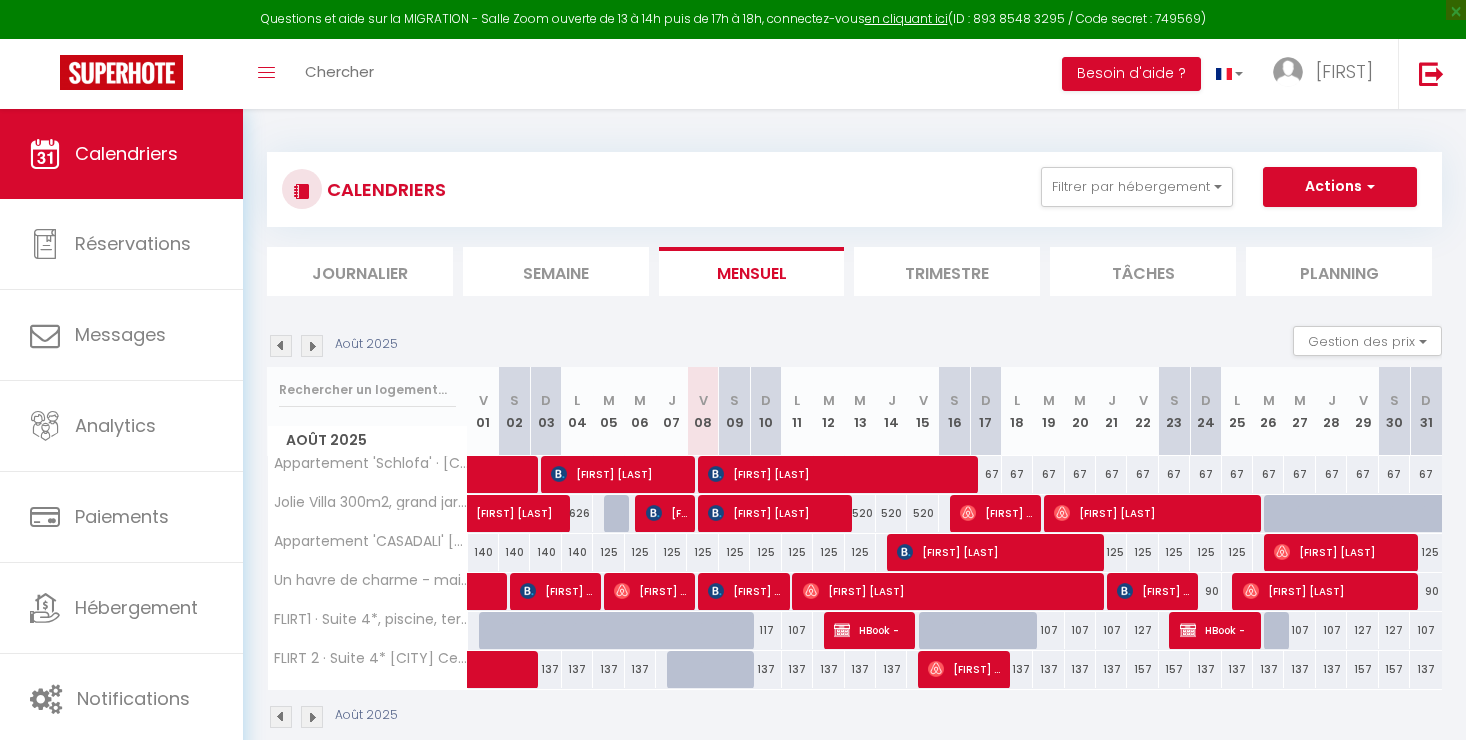 scroll, scrollTop: 0, scrollLeft: 0, axis: both 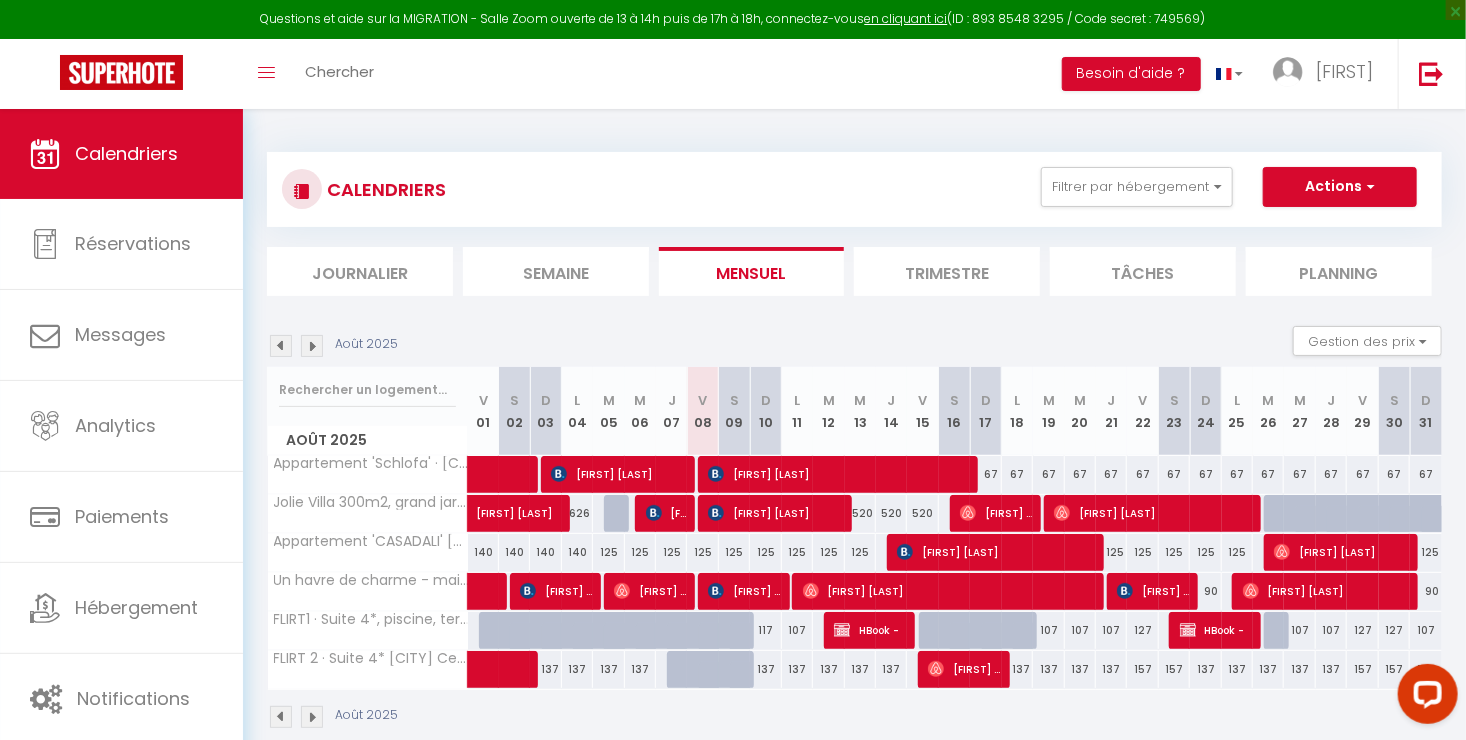 click at bounding box center [702, 670] 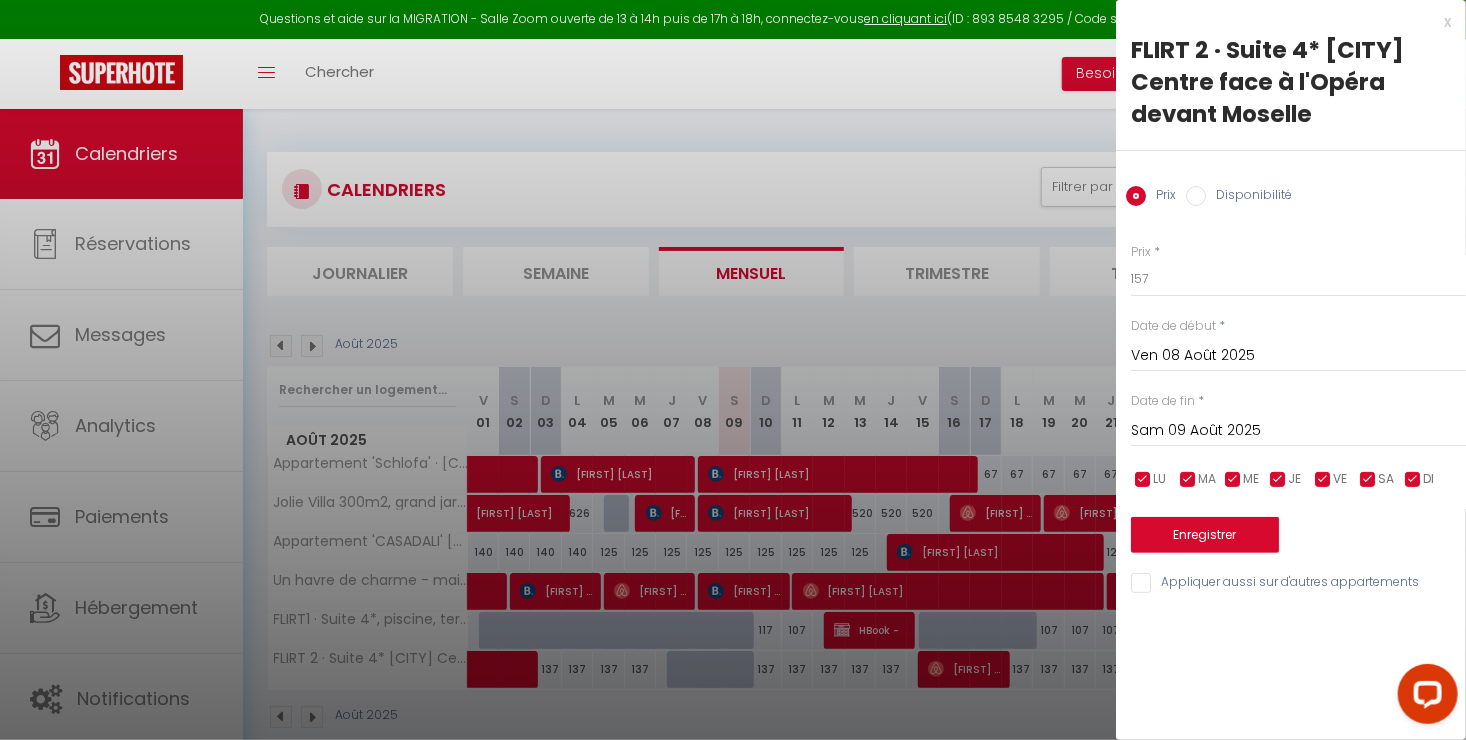 click on "x" at bounding box center [1283, 22] 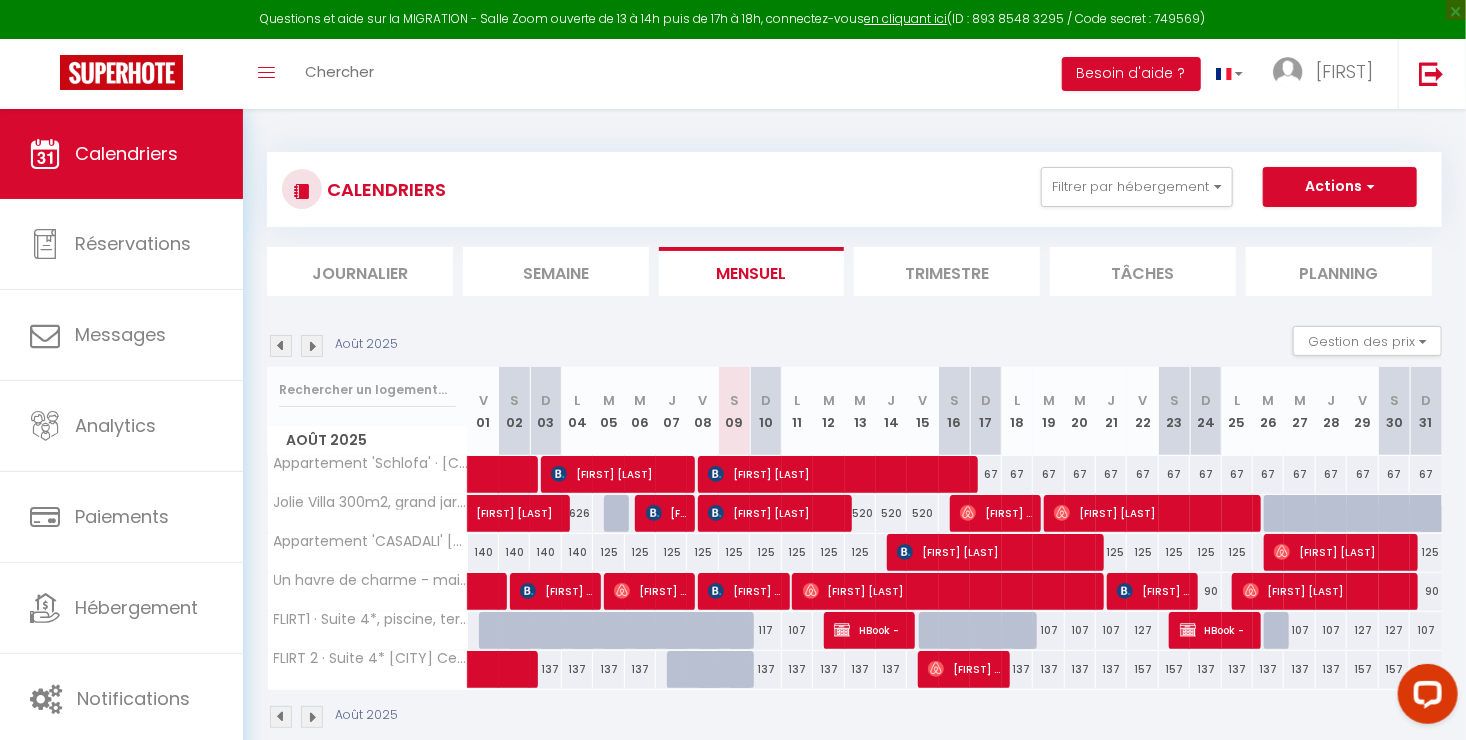 click at bounding box center (714, 642) 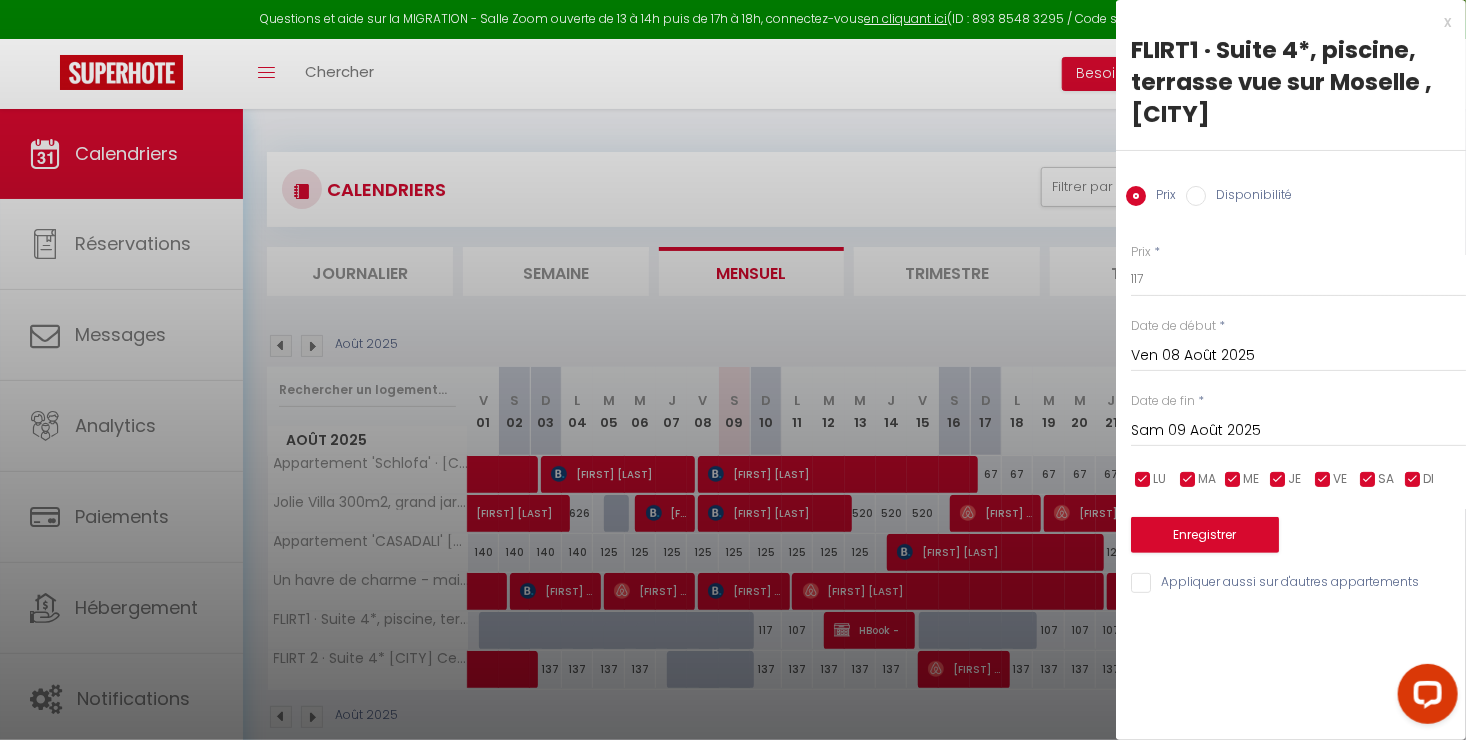 click on "x" at bounding box center (1283, 22) 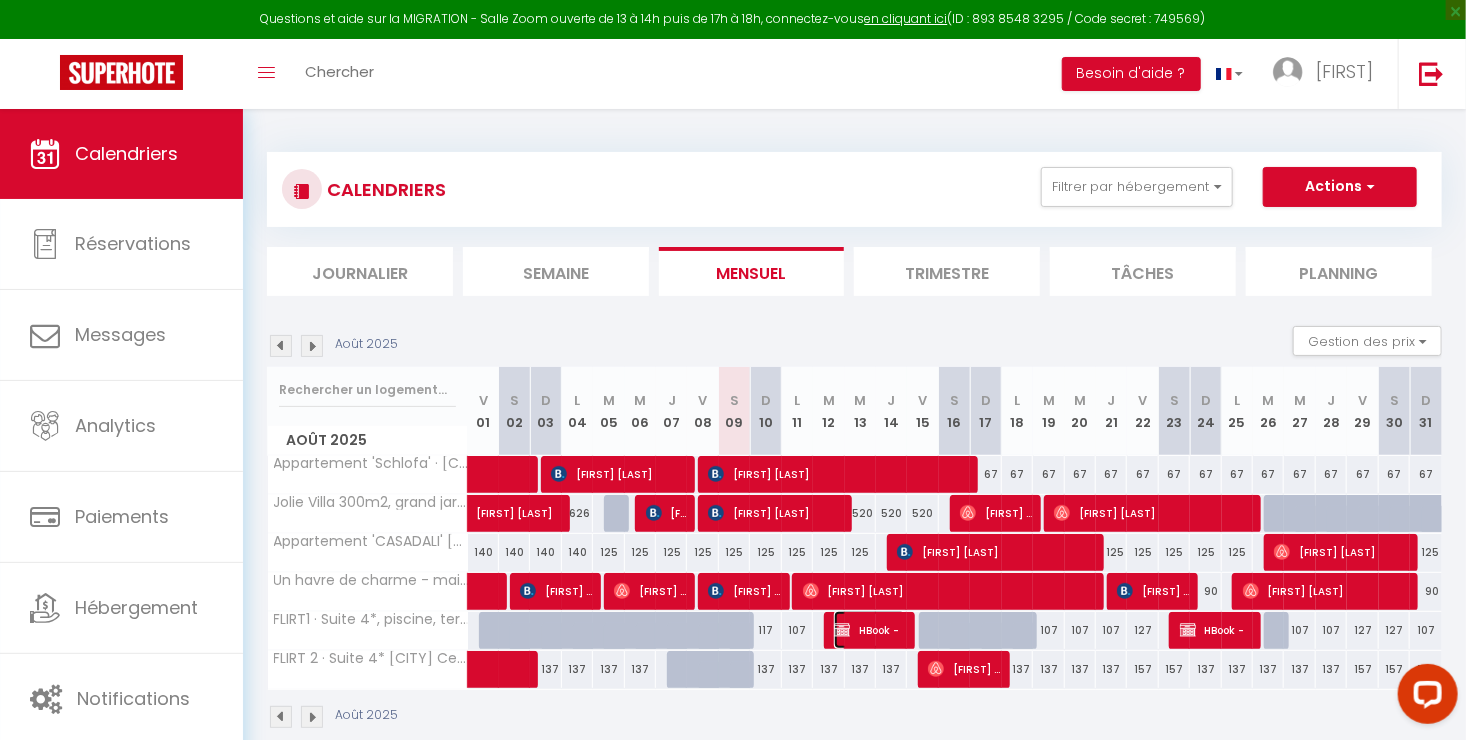 click on "HBook -" at bounding box center [870, 630] 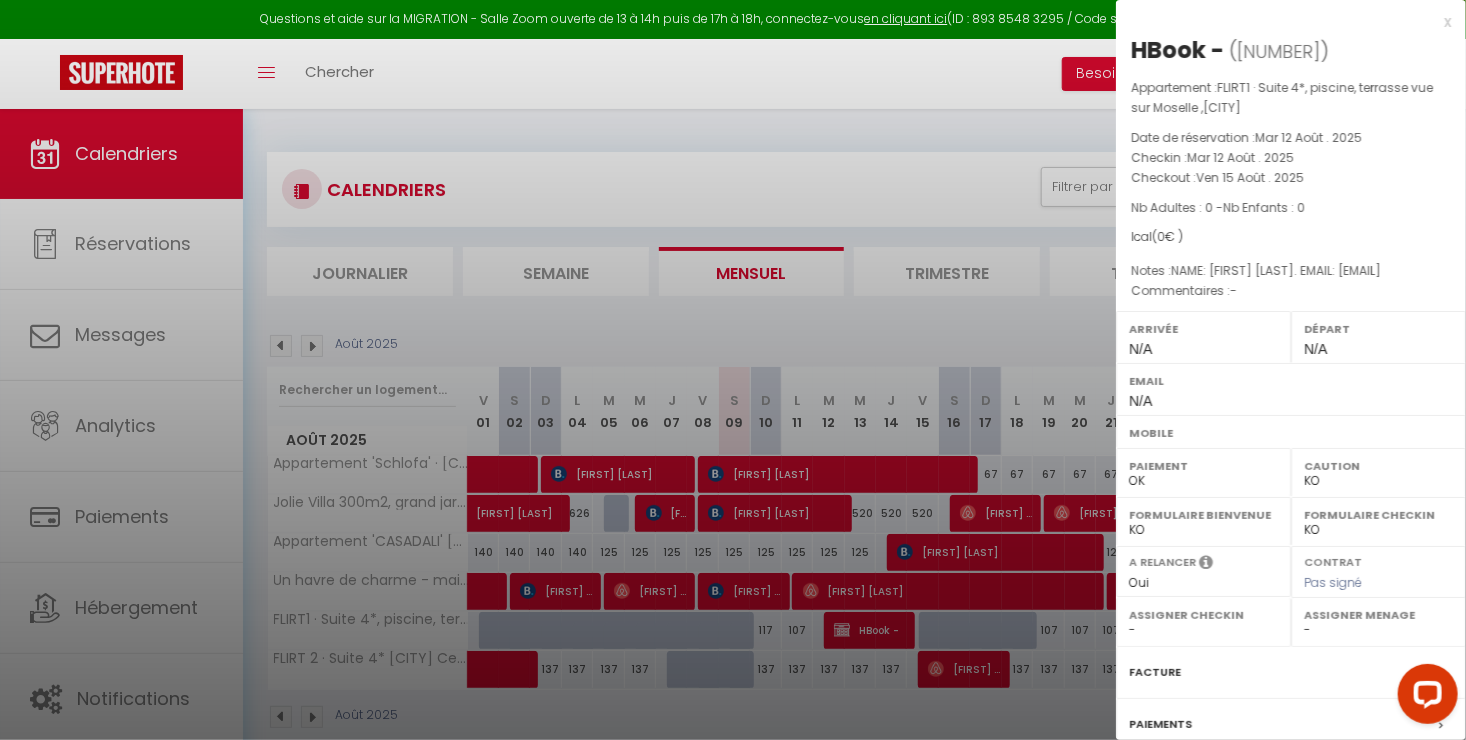 click on "x" at bounding box center [1283, 22] 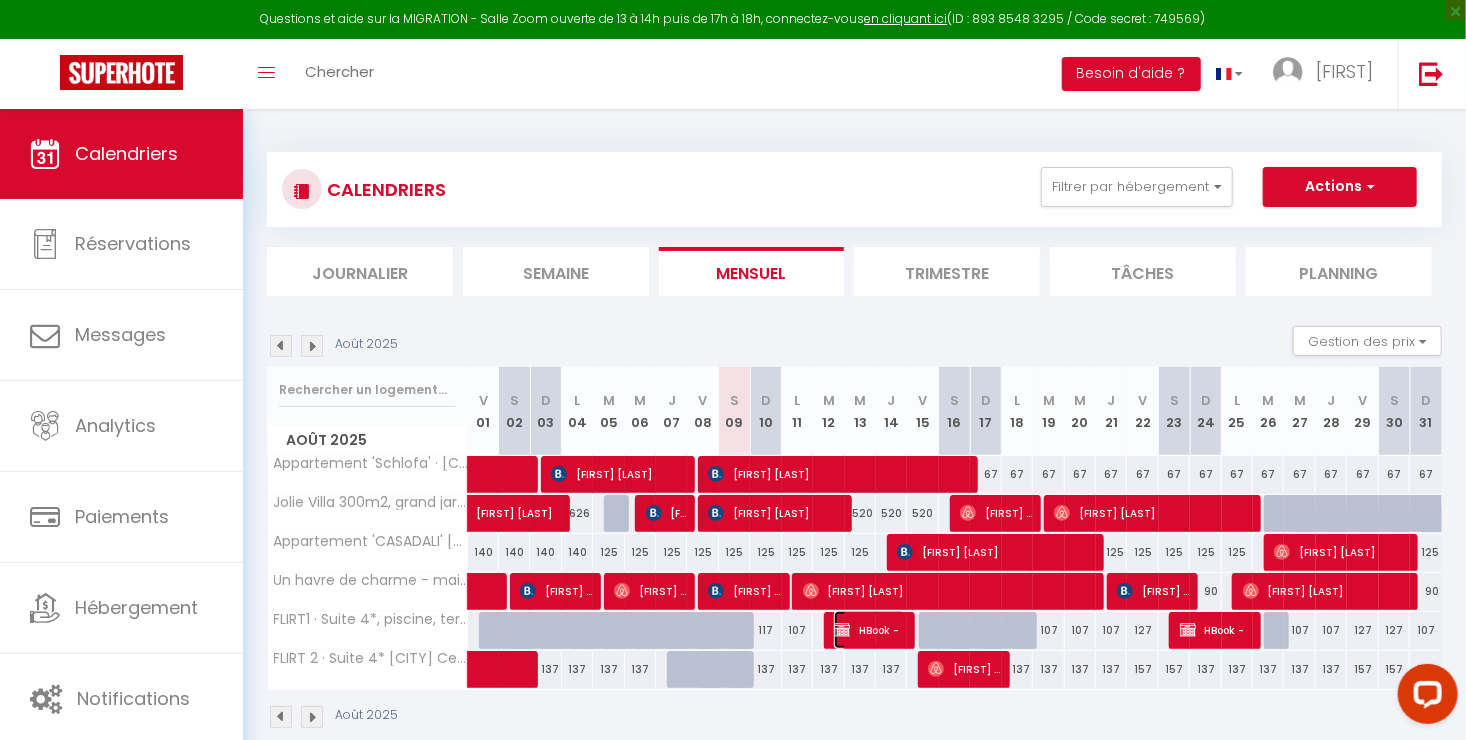click on "HBook -" at bounding box center (870, 630) 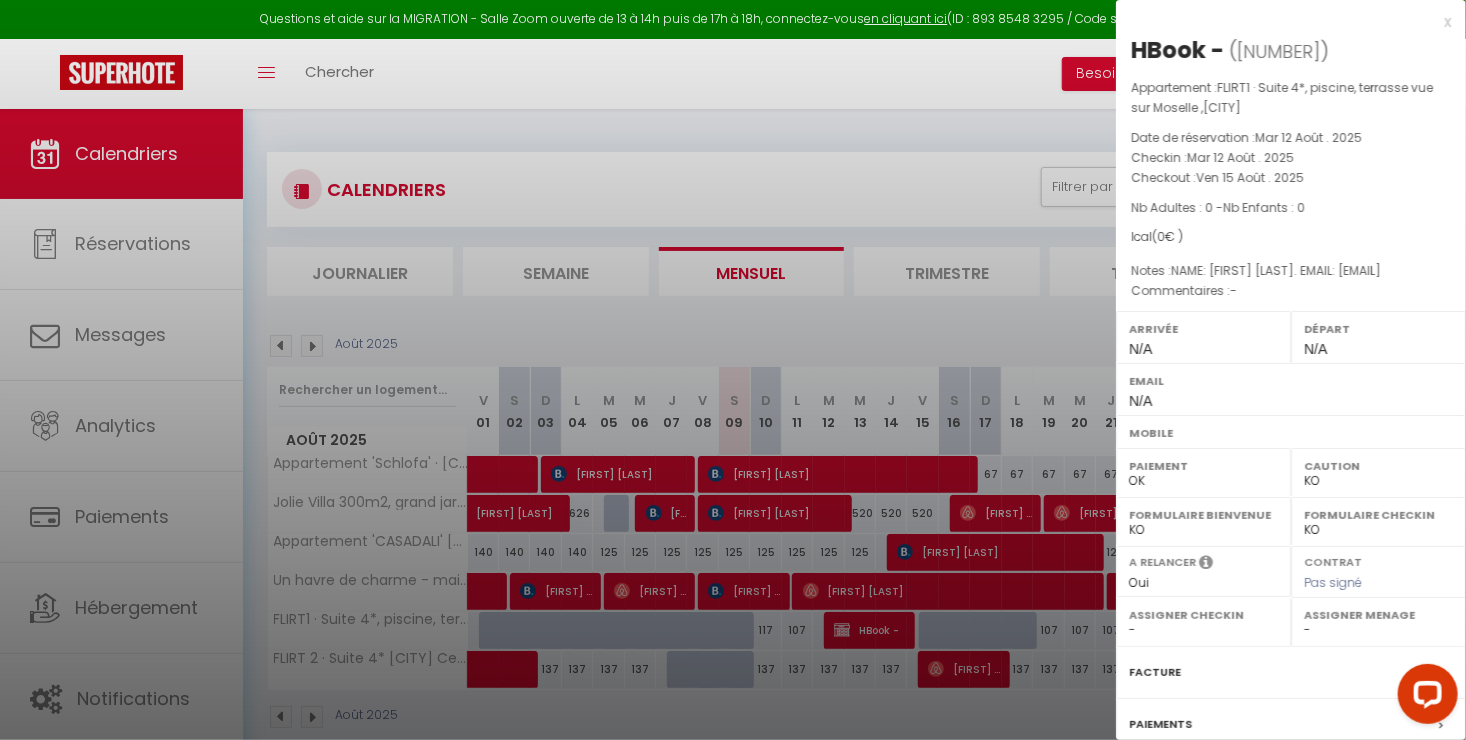click on "x" at bounding box center (1283, 22) 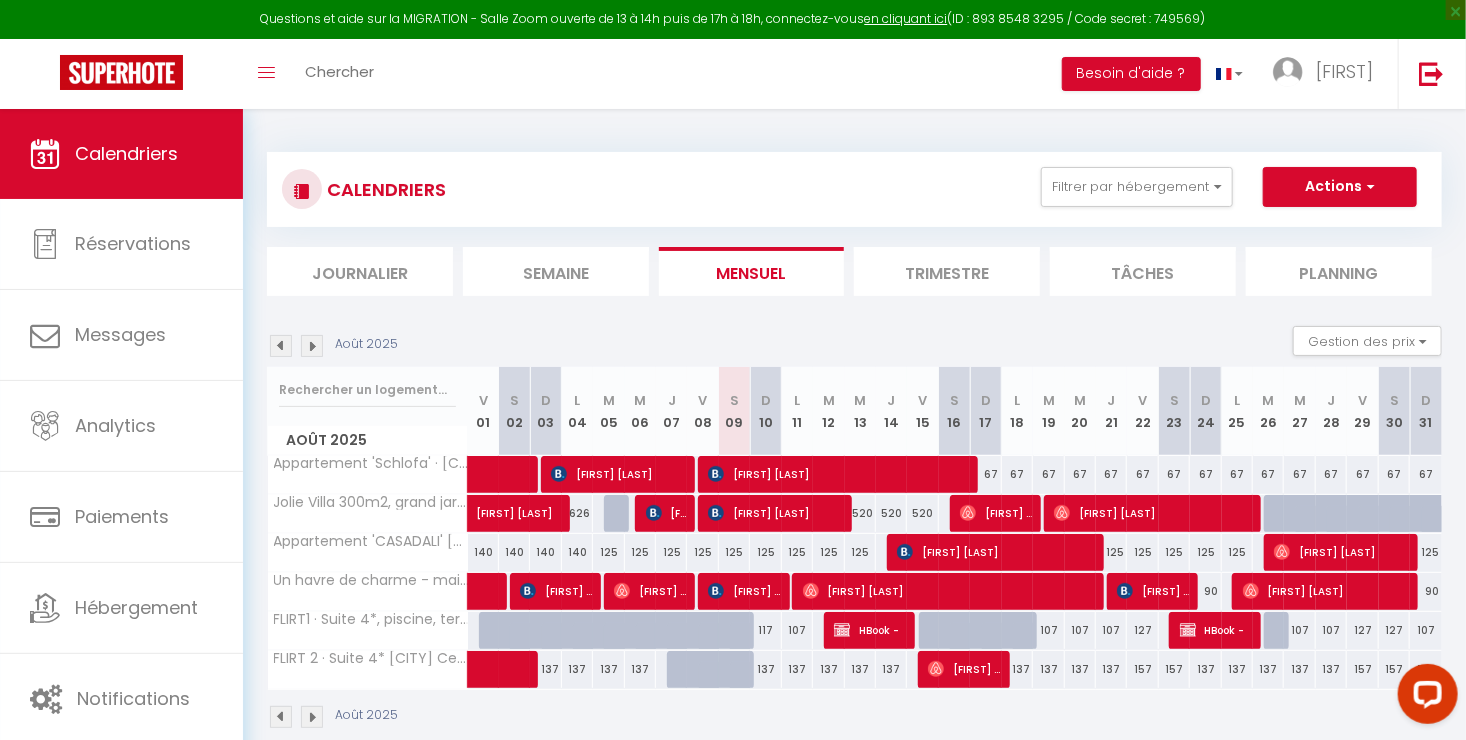scroll, scrollTop: 108, scrollLeft: 0, axis: vertical 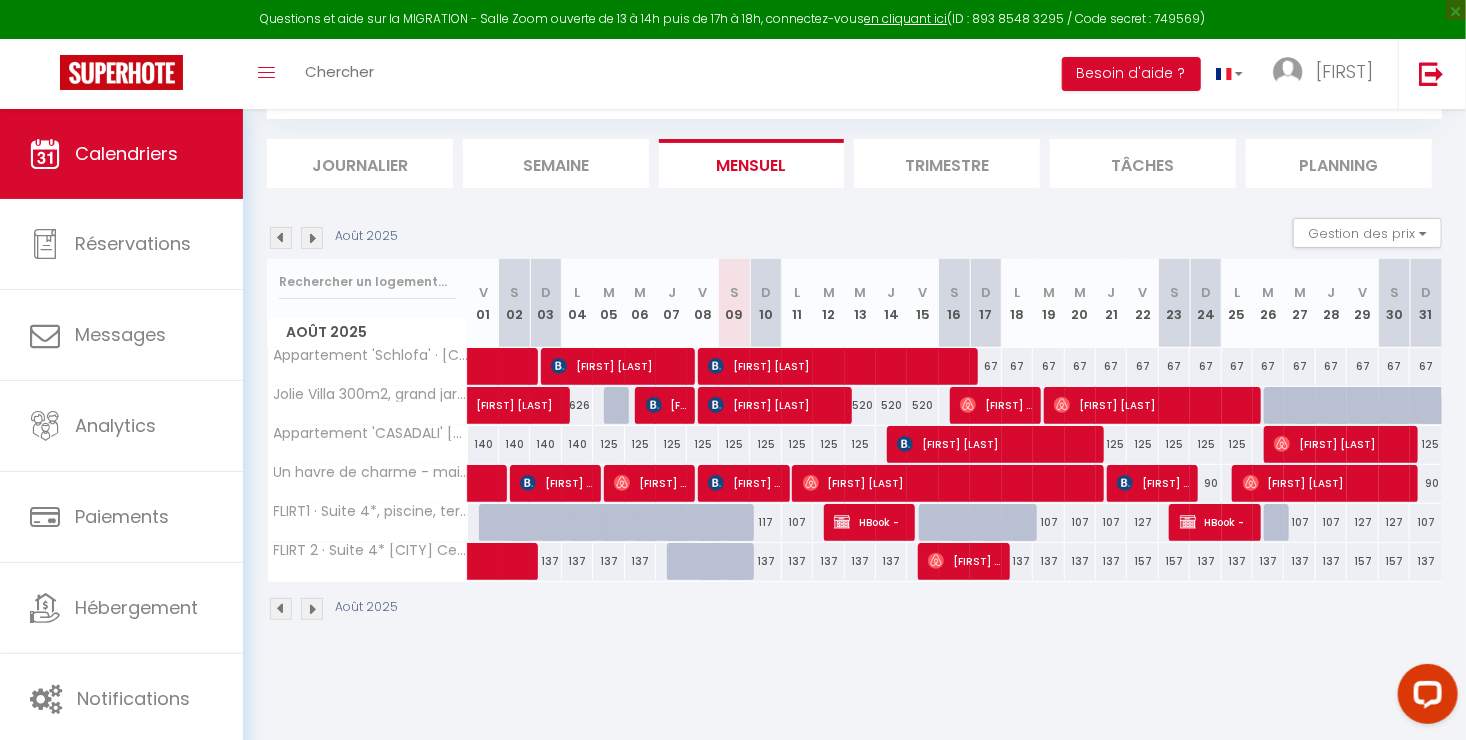 click at bounding box center [714, 573] 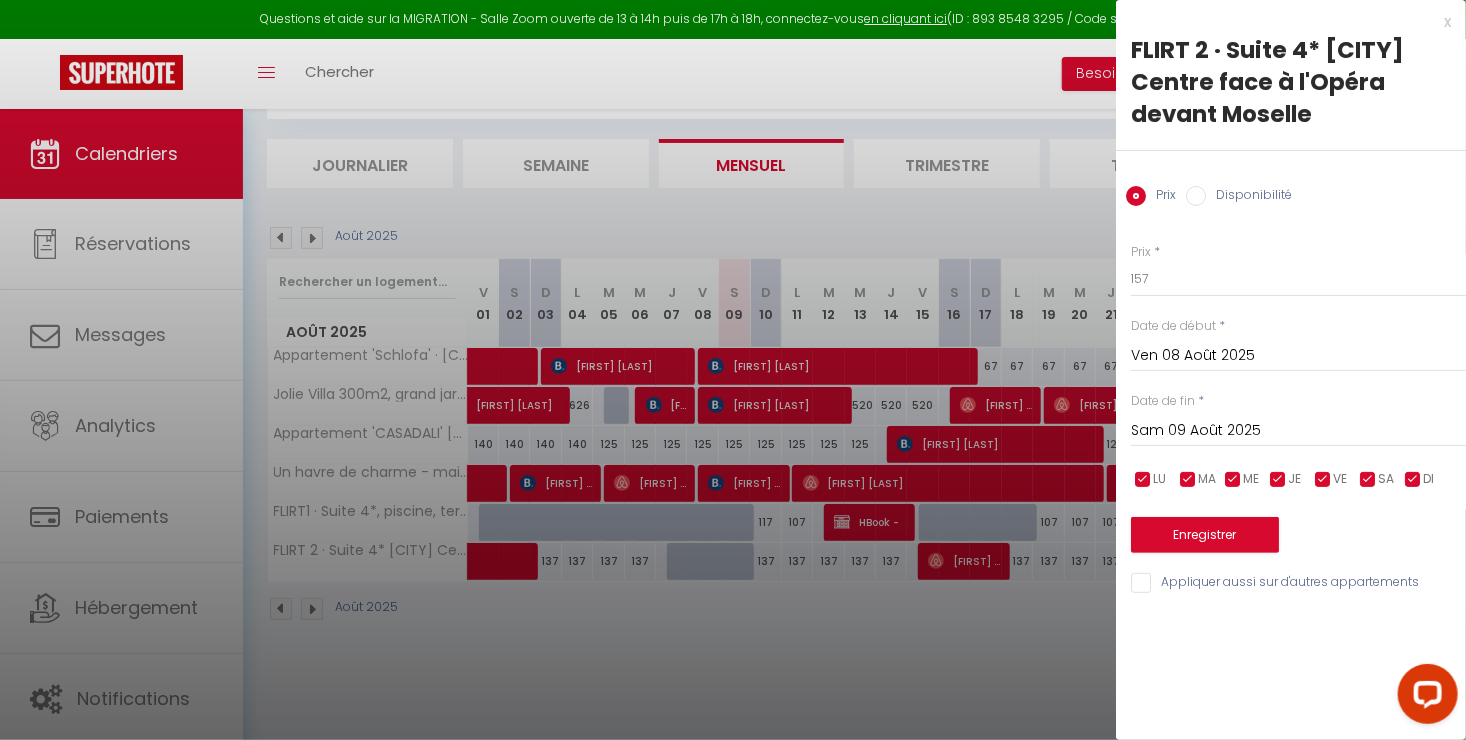 click on "Disponibilité" at bounding box center [1196, 196] 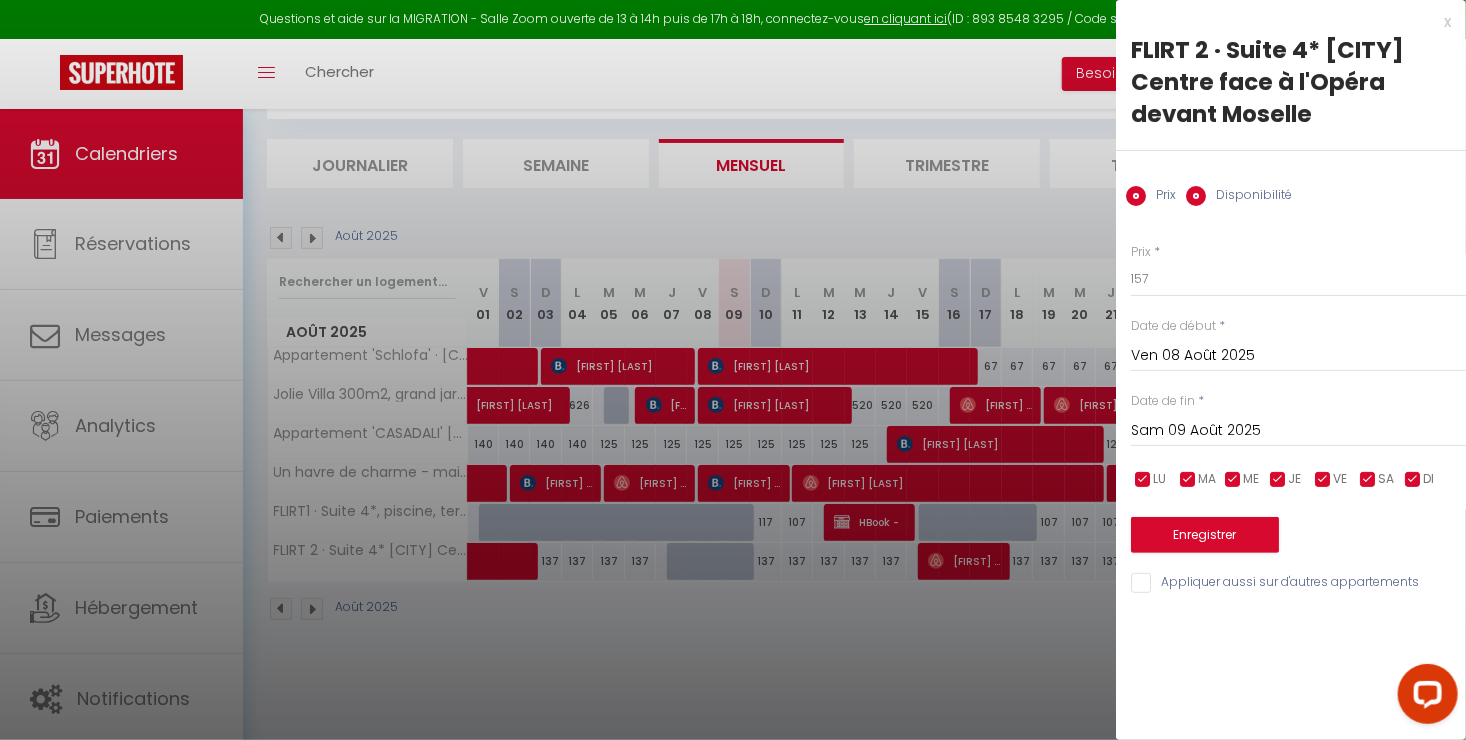 radio on "false" 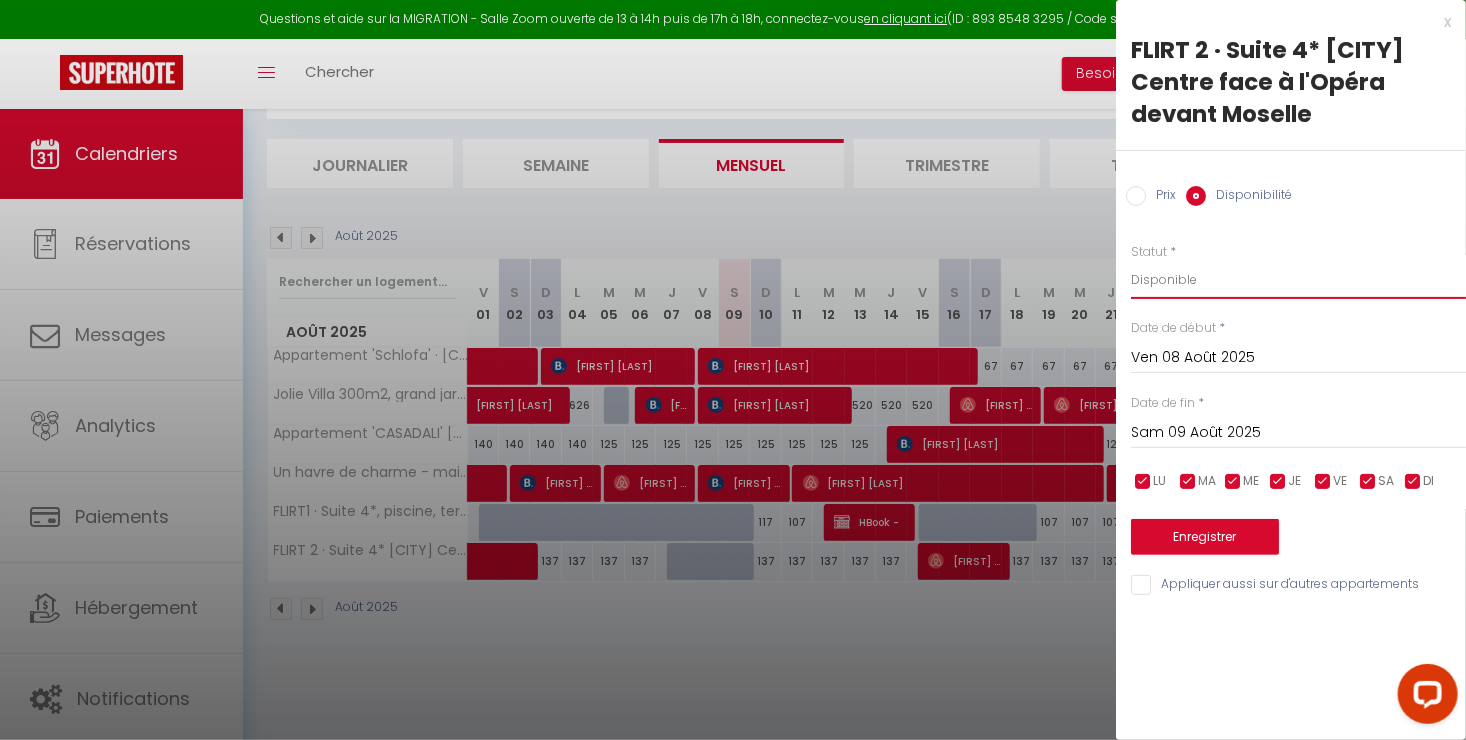 click on "Disponible
Indisponible" at bounding box center (1298, 280) 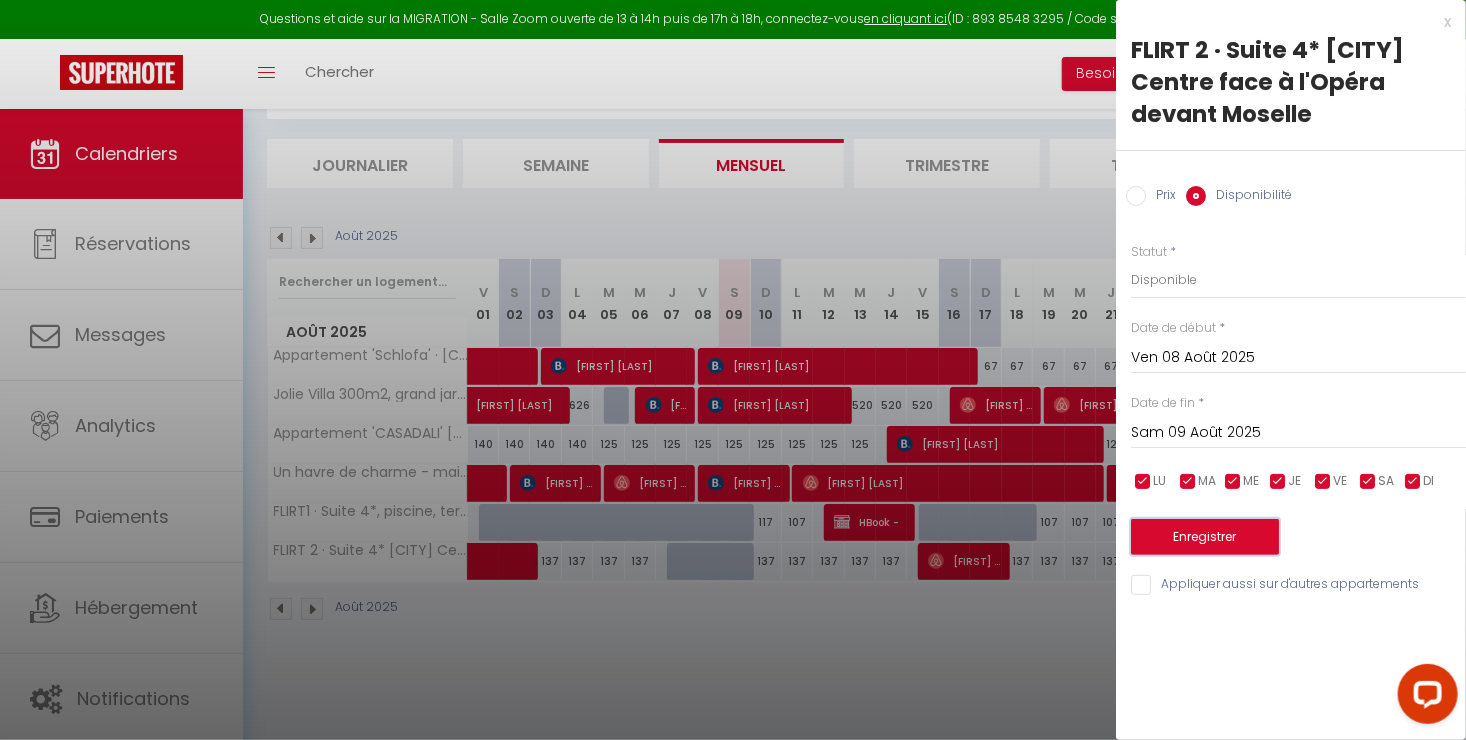 click on "Enregistrer" at bounding box center (1205, 537) 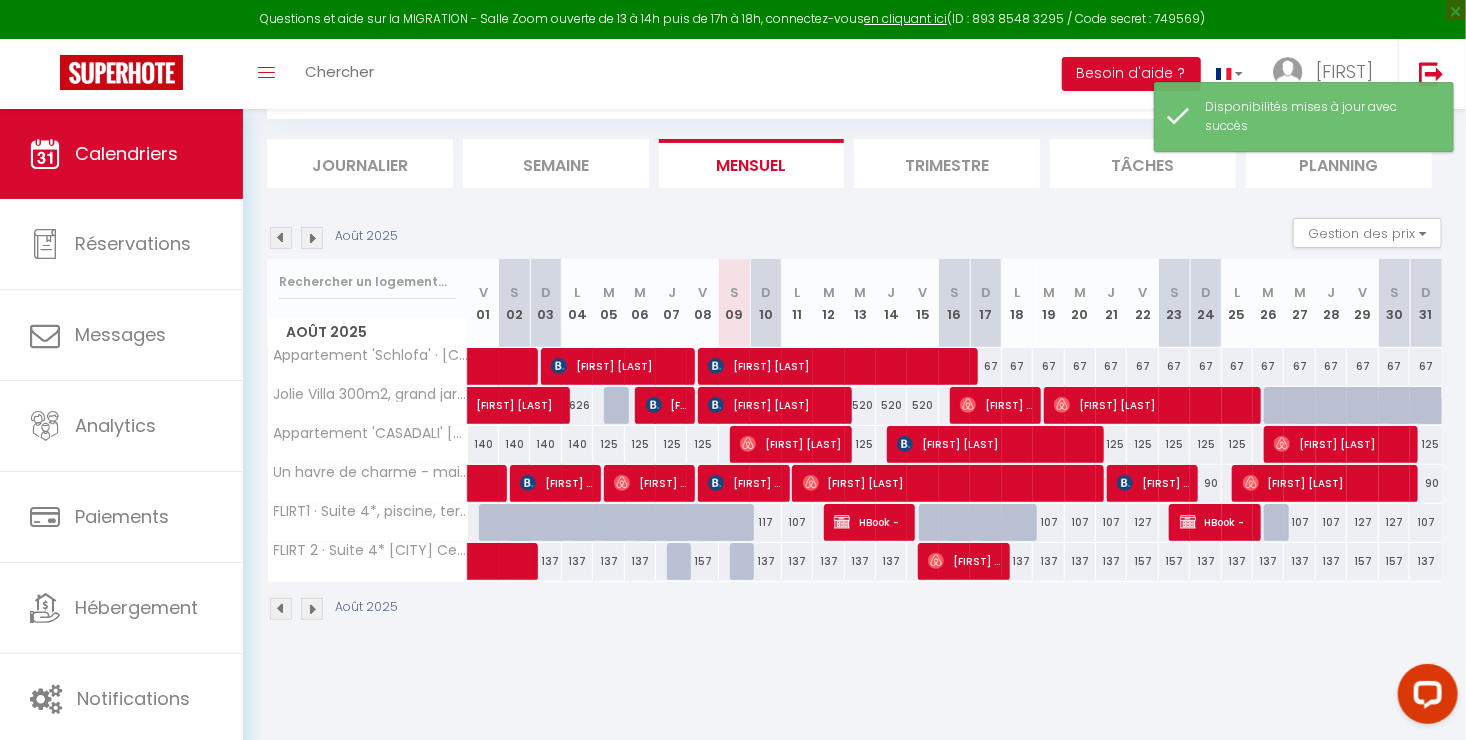 click at bounding box center (682, 562) 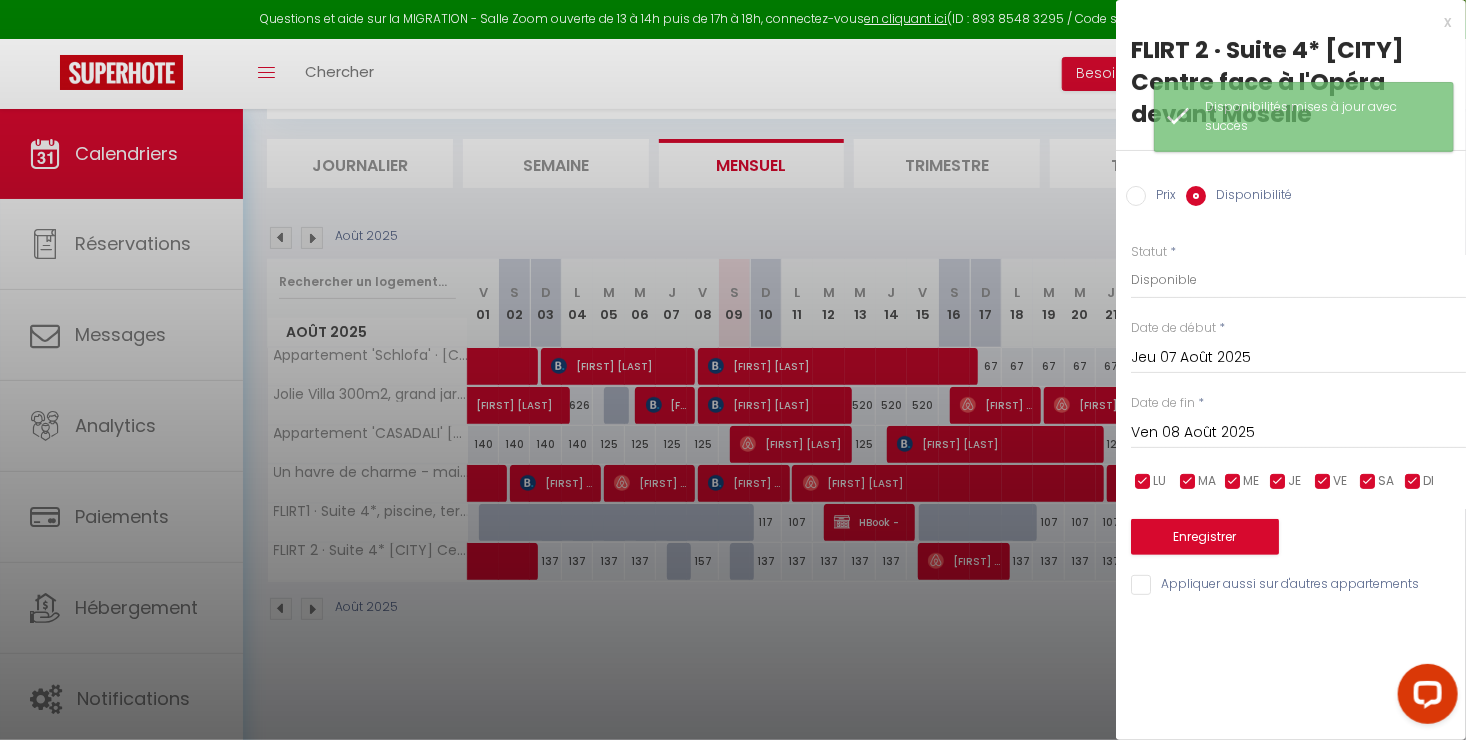 click on "Ven 08 Août 2025" at bounding box center [1298, 433] 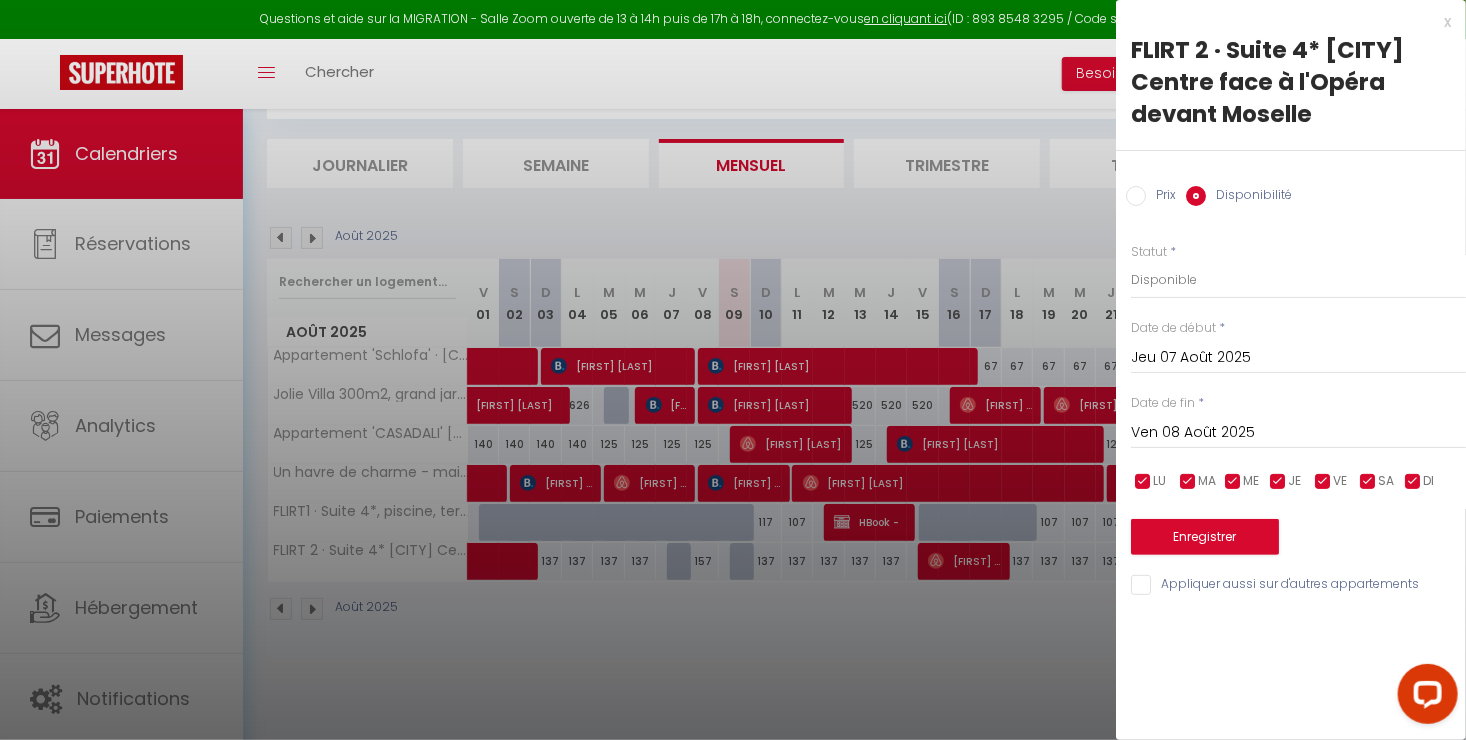 click on "x" at bounding box center (1283, 22) 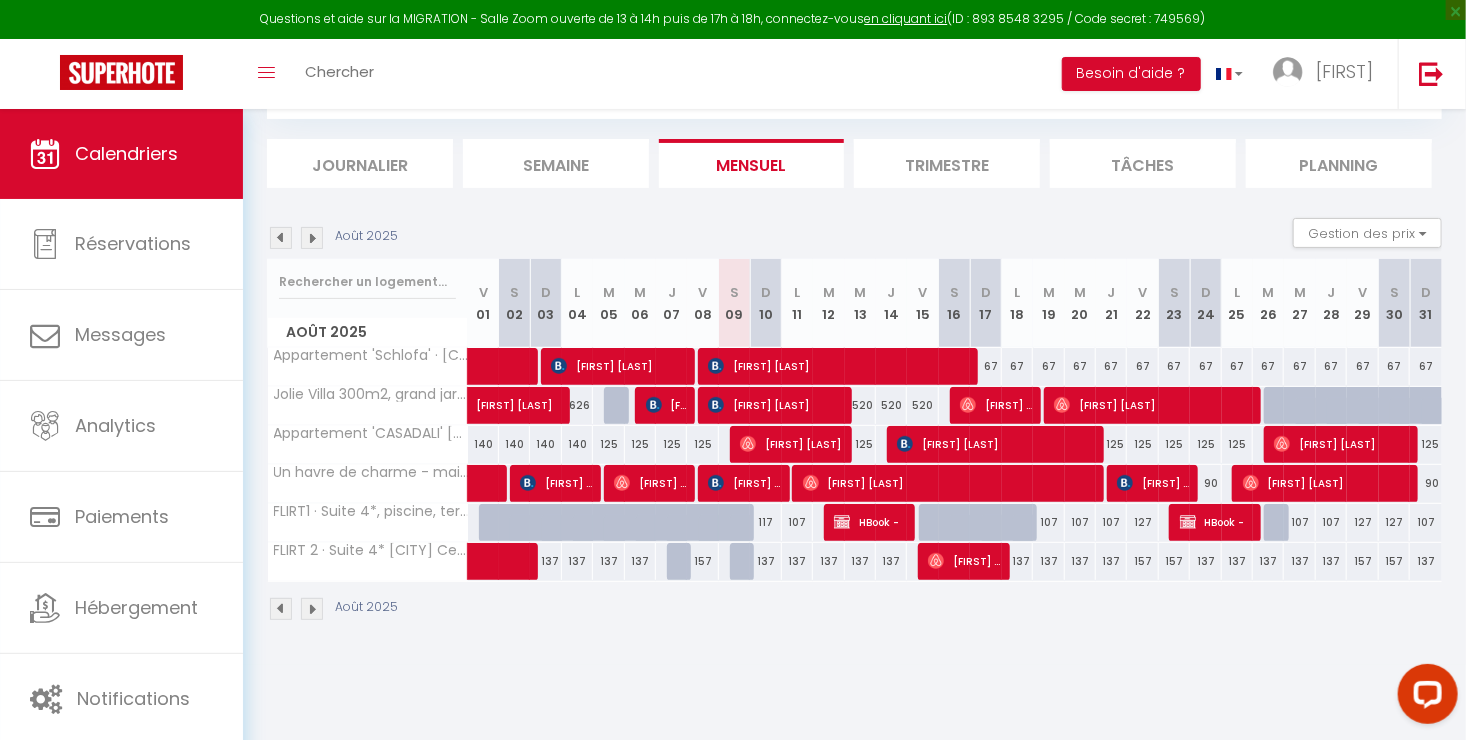 click at bounding box center (682, 562) 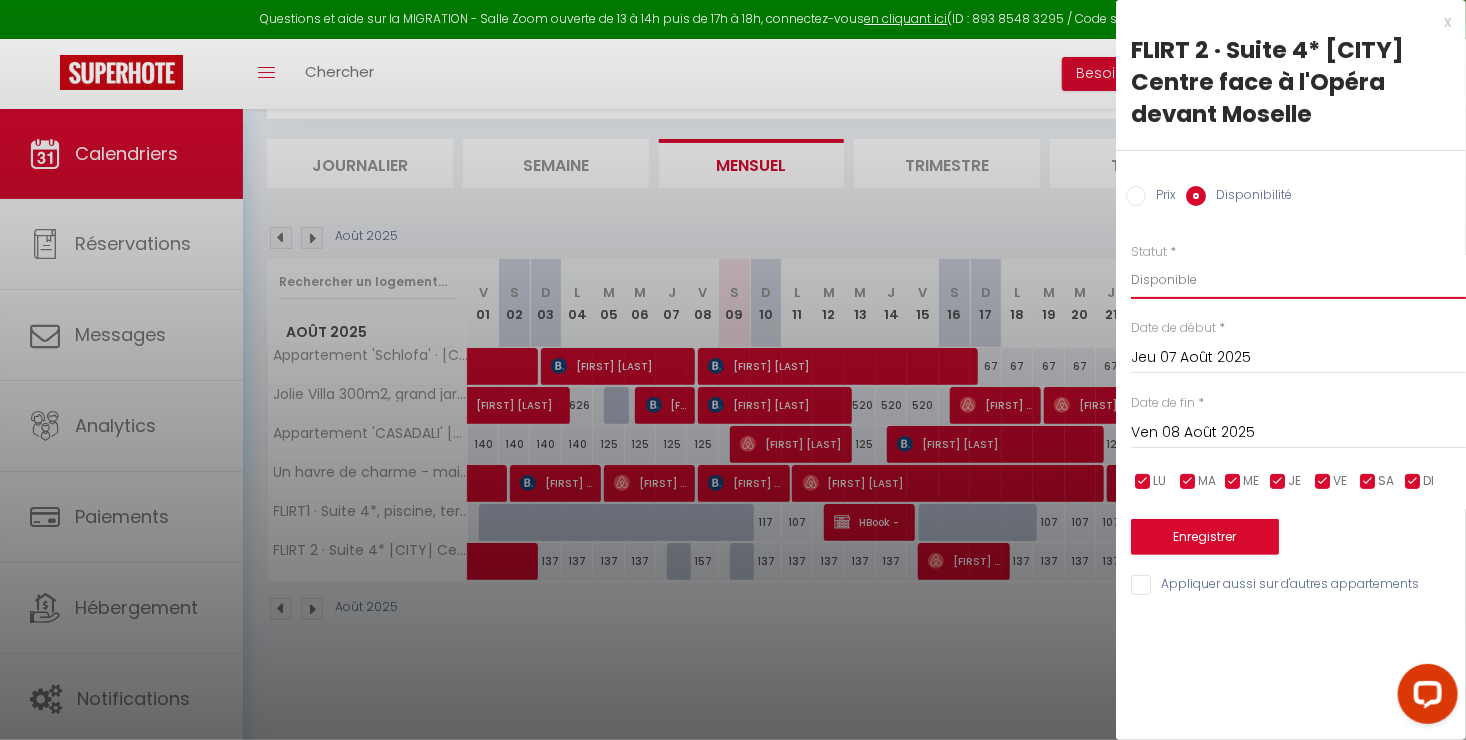 click on "Disponible
Indisponible" at bounding box center [1298, 280] 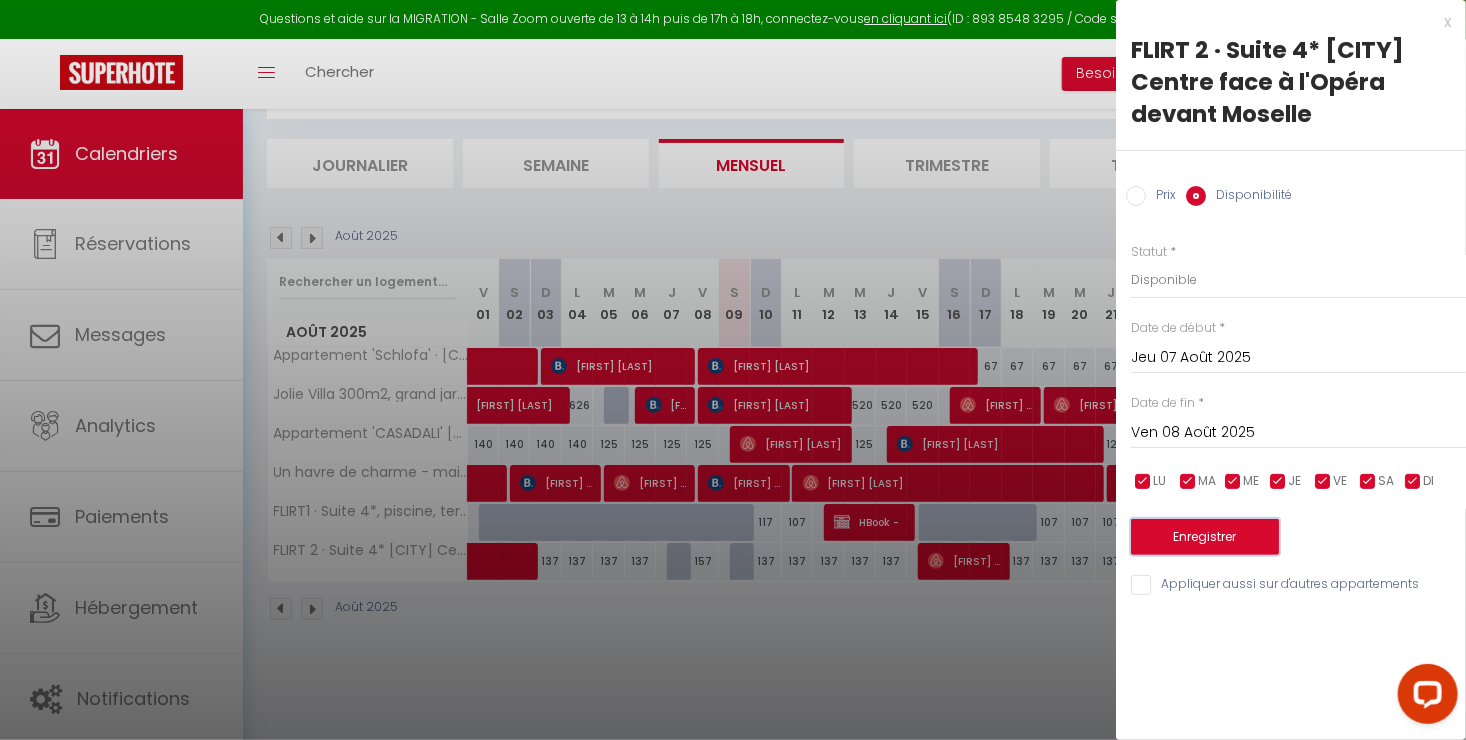 click on "Enregistrer" at bounding box center [1205, 537] 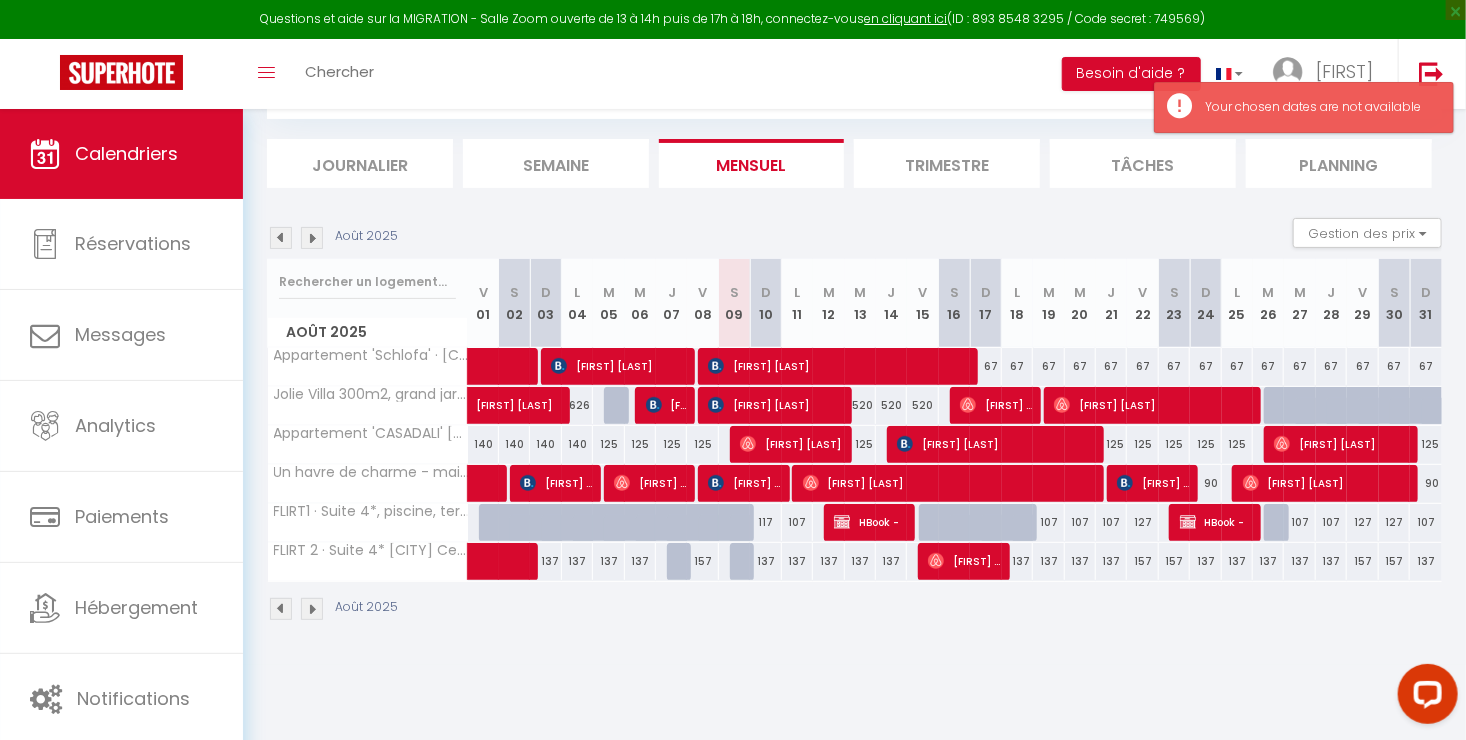 click on "157" at bounding box center (702, 561) 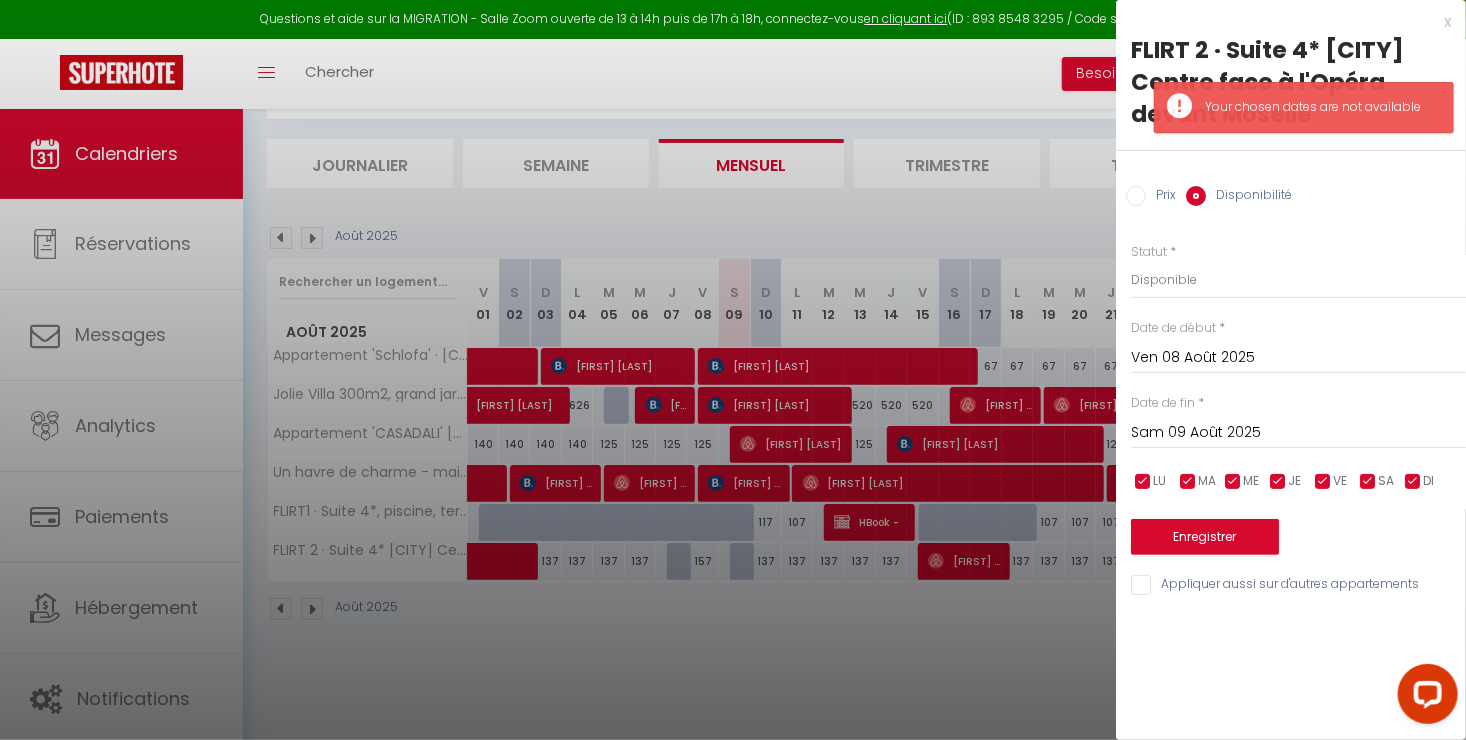 click at bounding box center (733, 370) 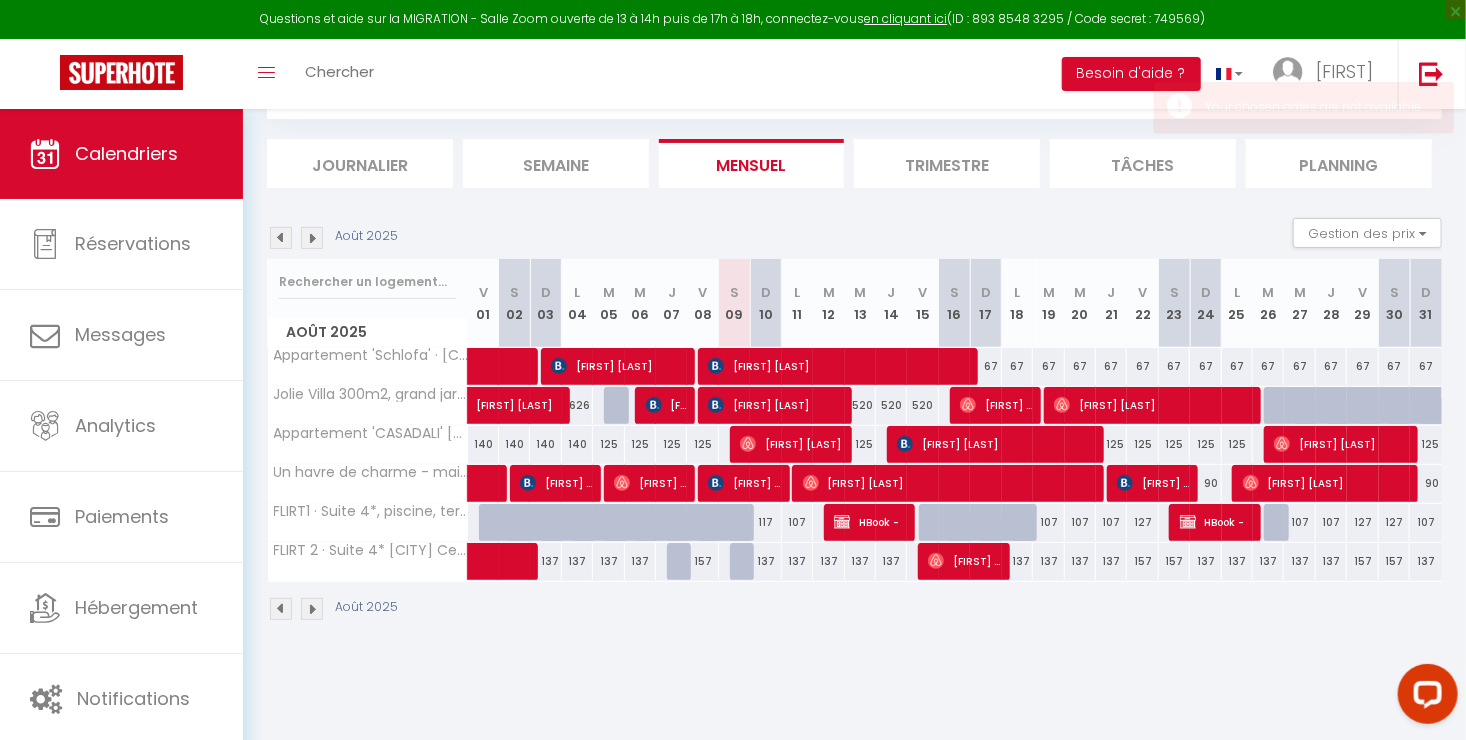 click at bounding box center (745, 562) 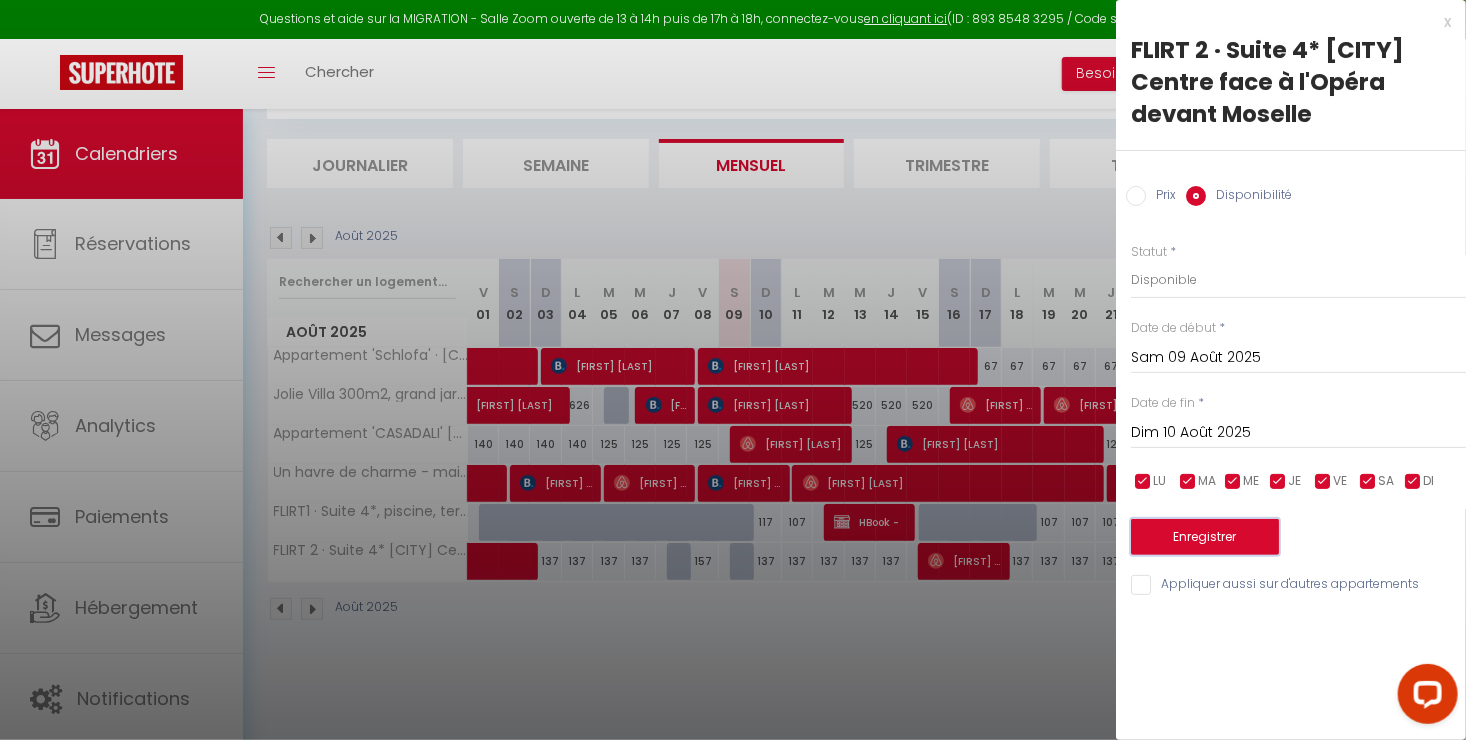 click on "Enregistrer" at bounding box center [1205, 537] 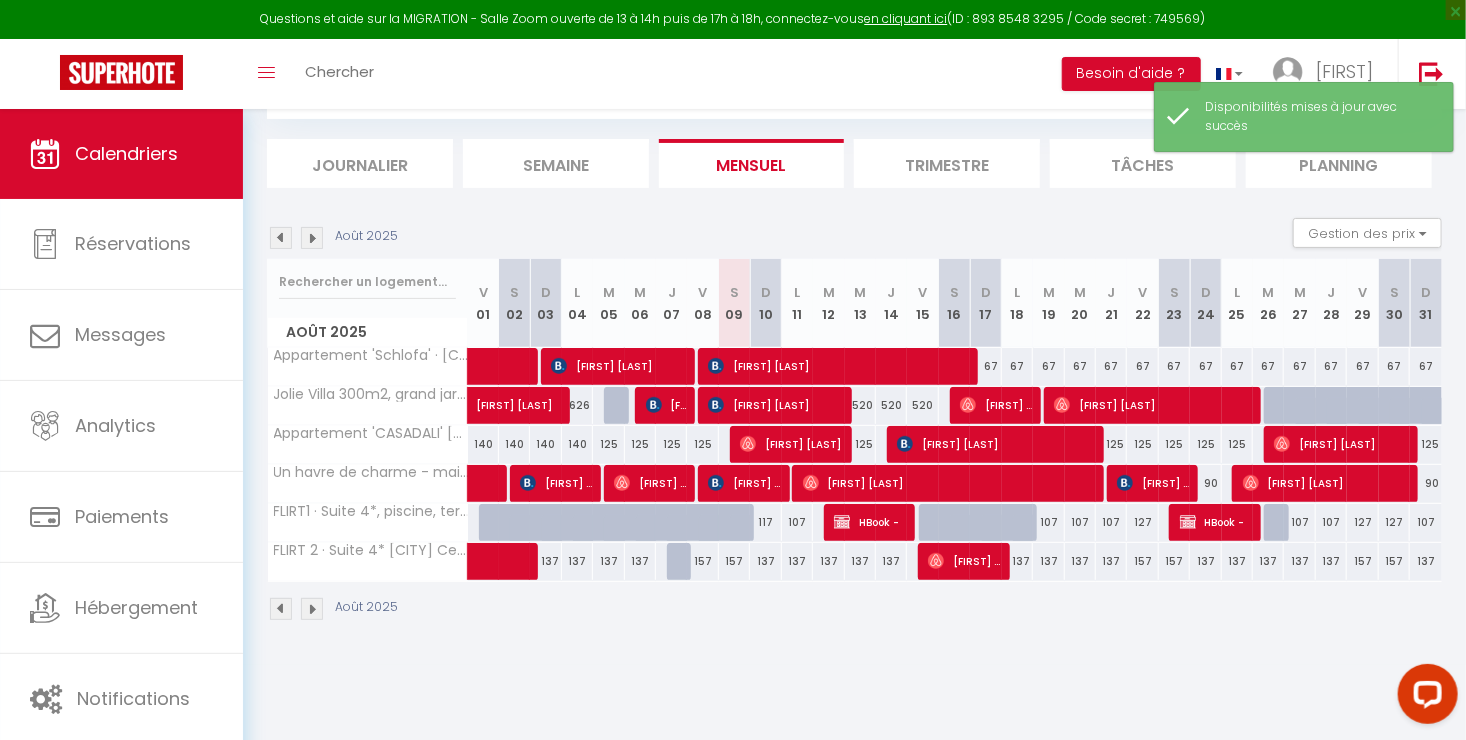 click at bounding box center [682, 562] 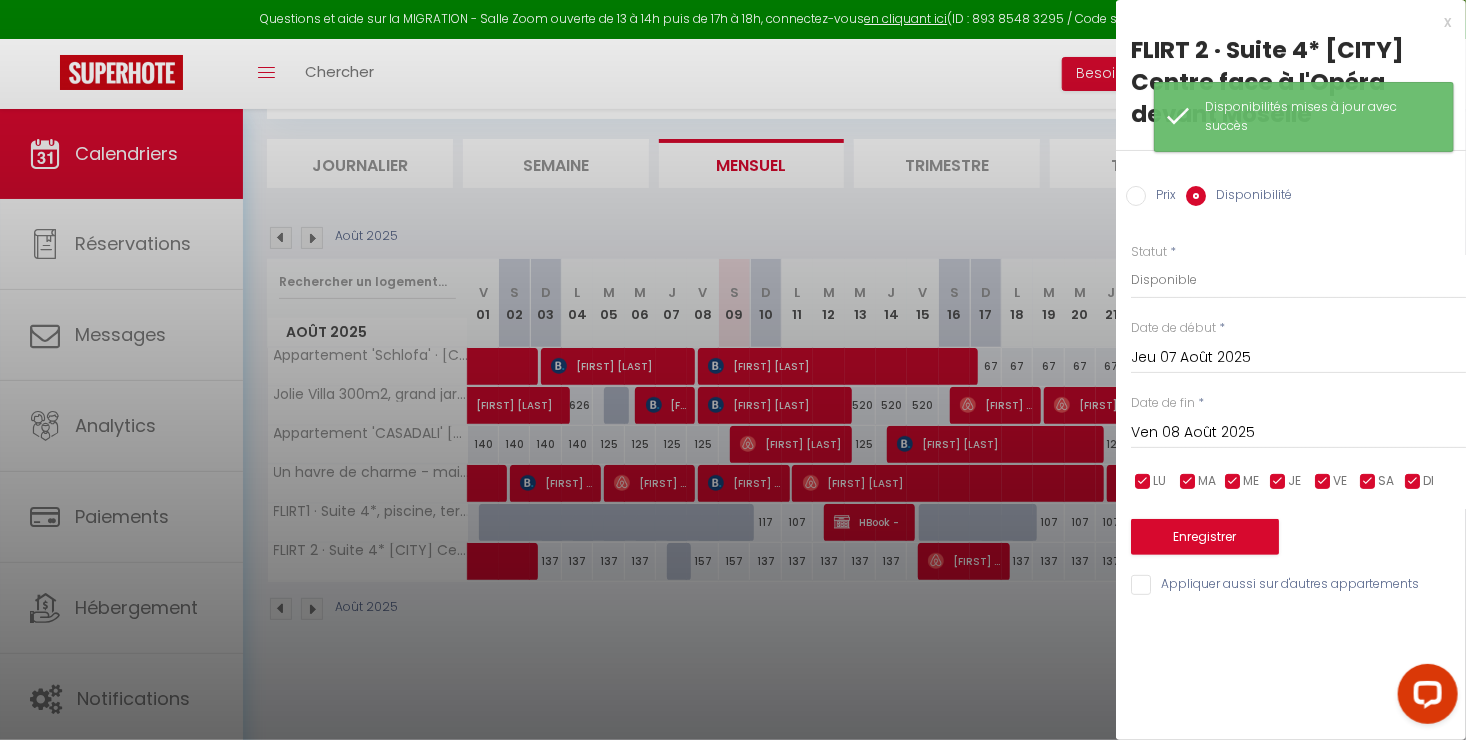 click on "x" at bounding box center (1283, 22) 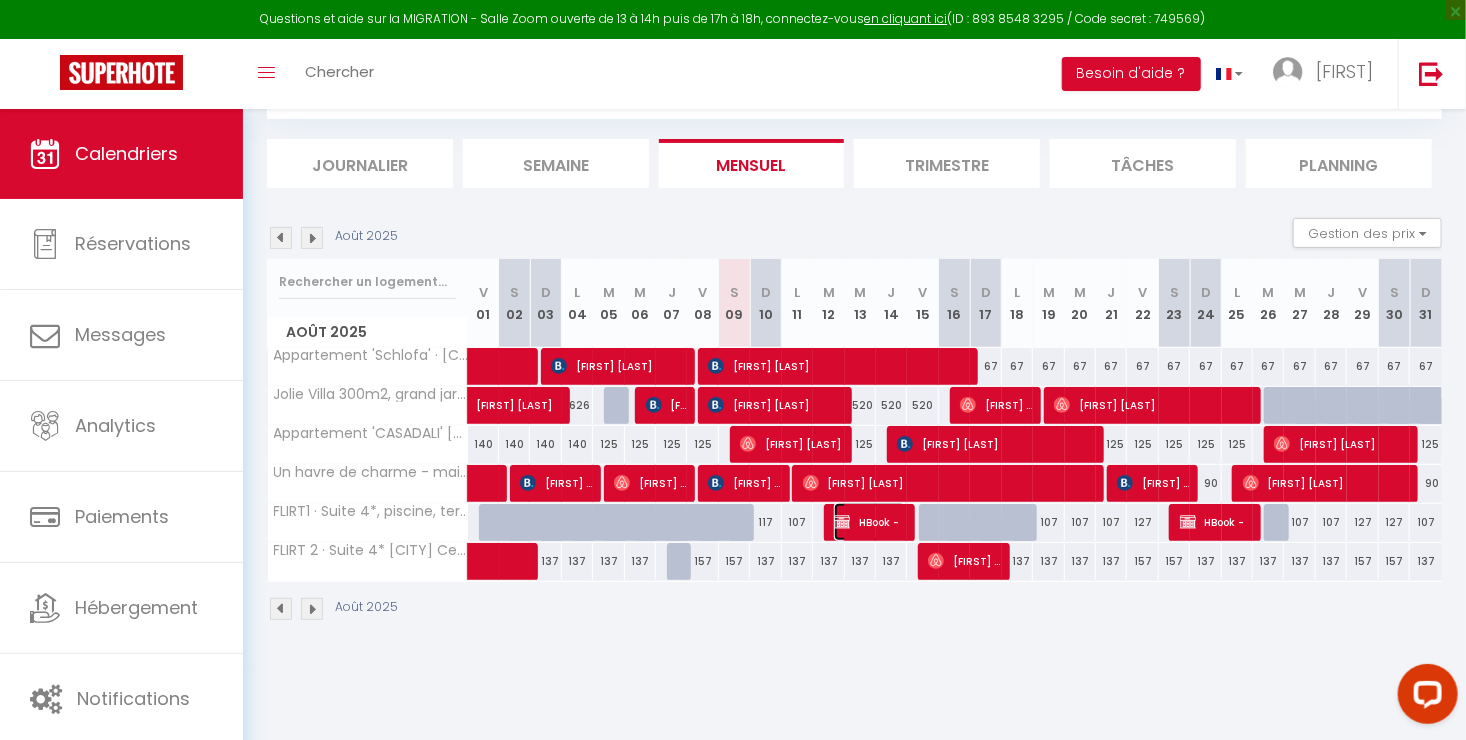 click on "HBook -" at bounding box center [870, 522] 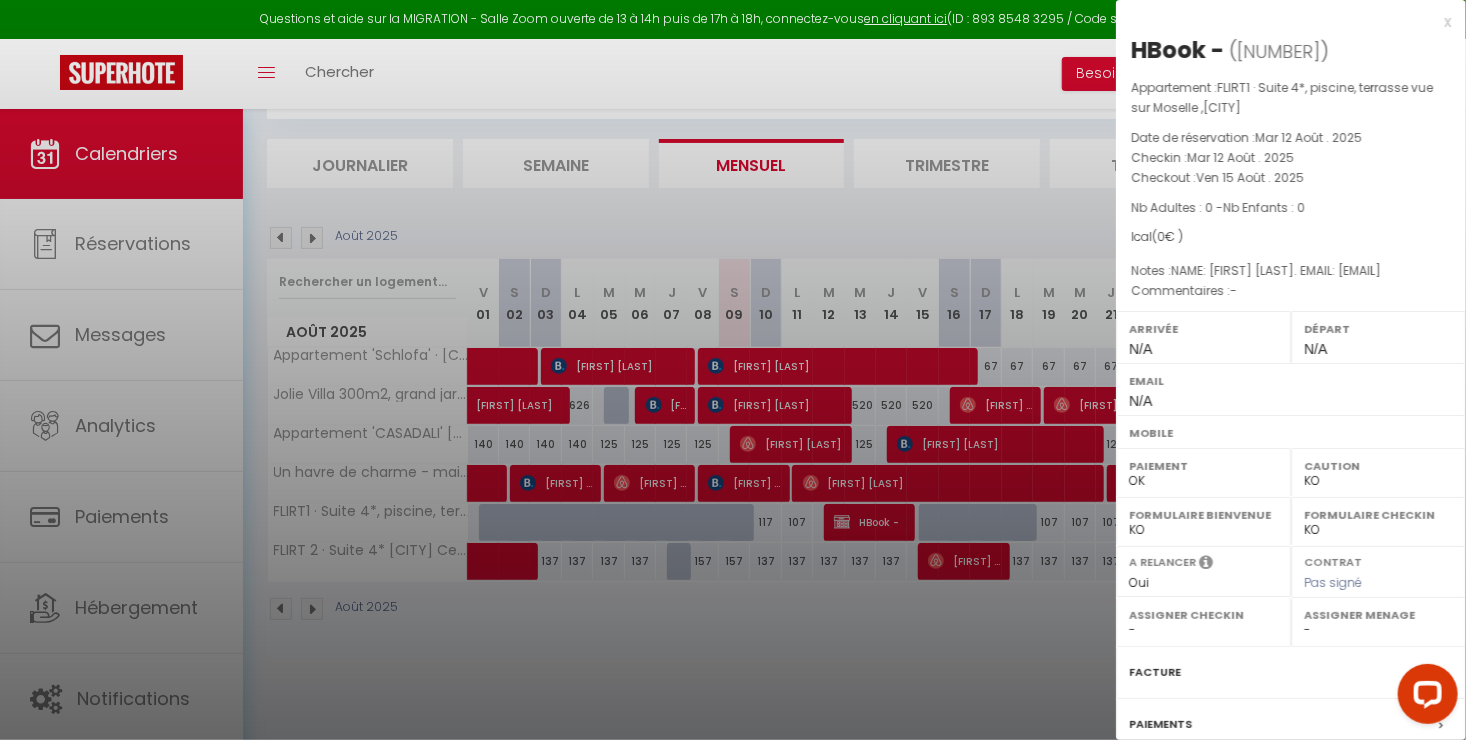 click on "x" at bounding box center (1283, 22) 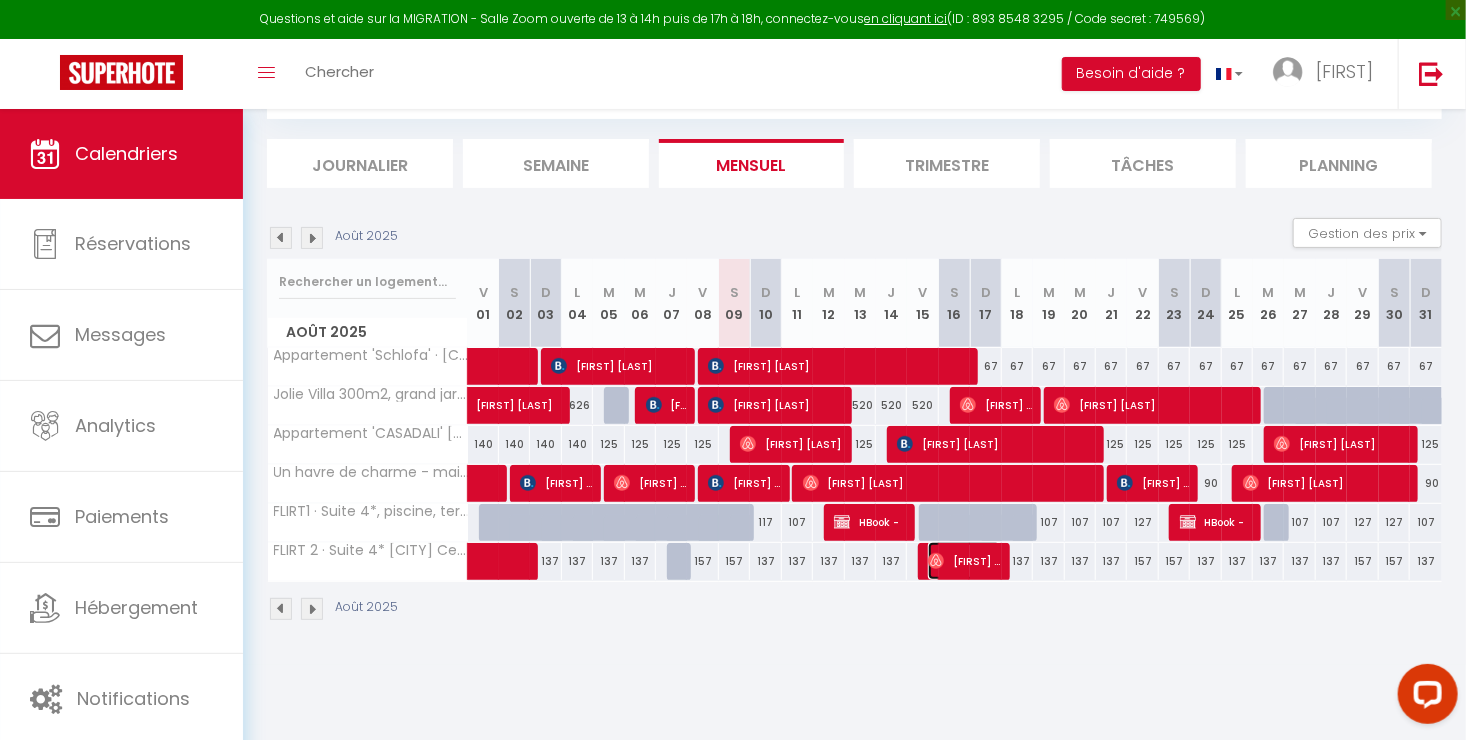 click on "[FIRST] [LAST]" at bounding box center (964, 561) 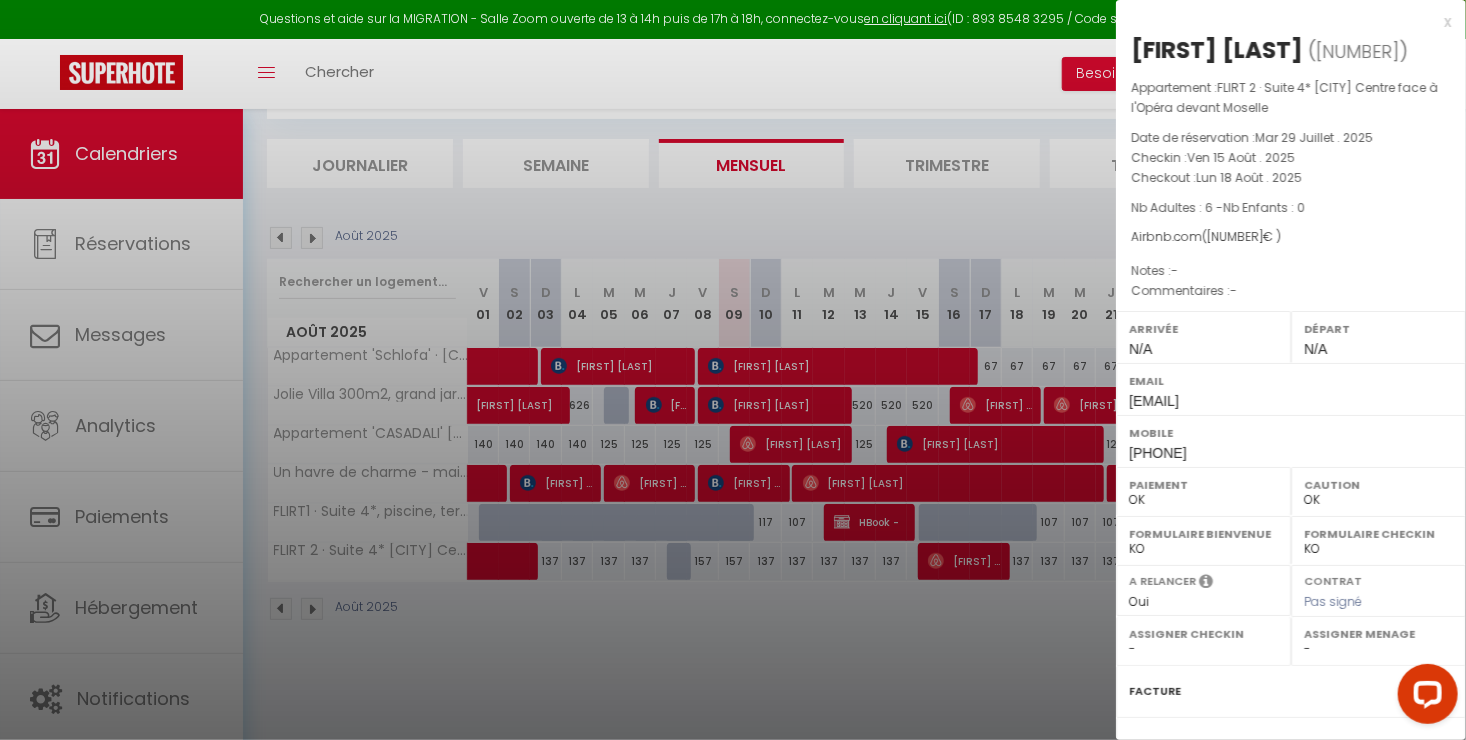 click on "x" at bounding box center [1283, 22] 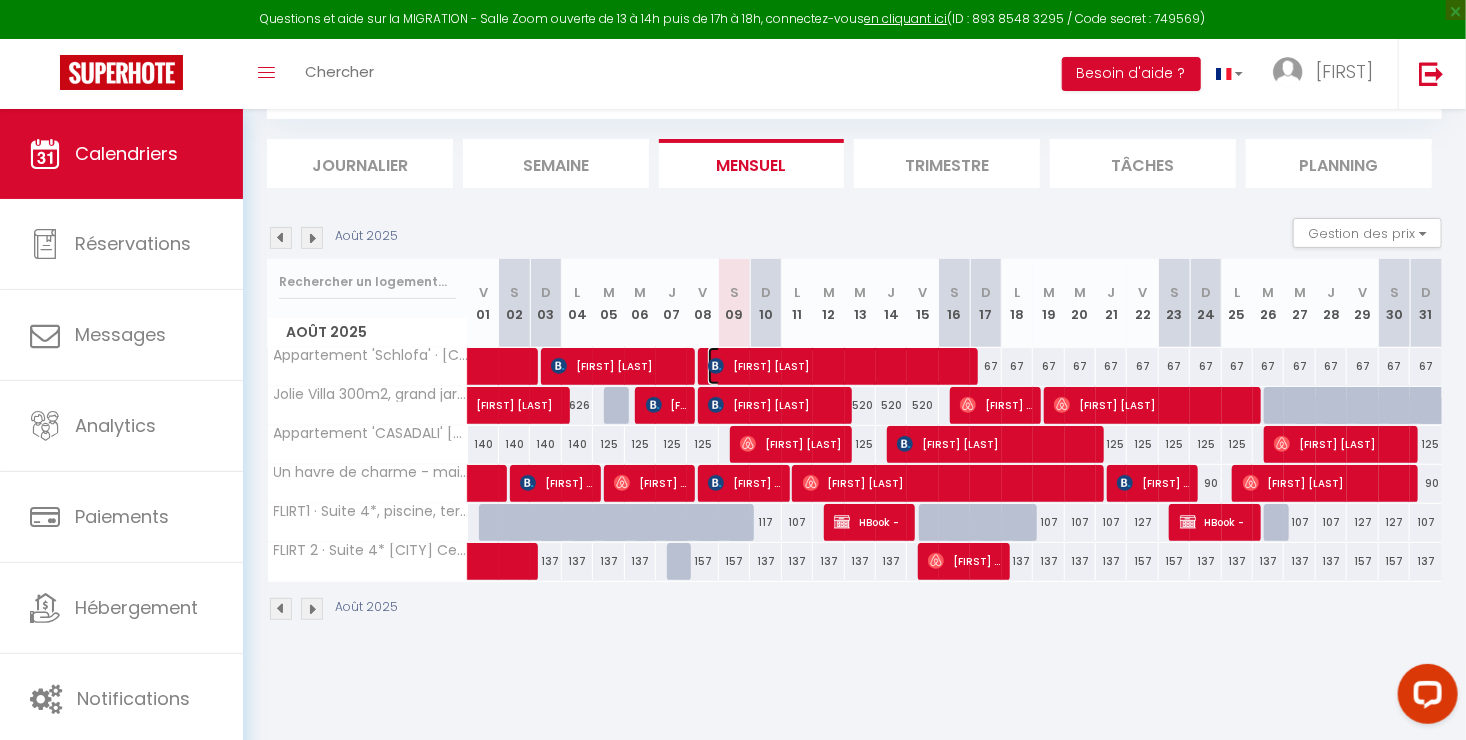 click on "[FIRST] [LAST]" at bounding box center [837, 366] 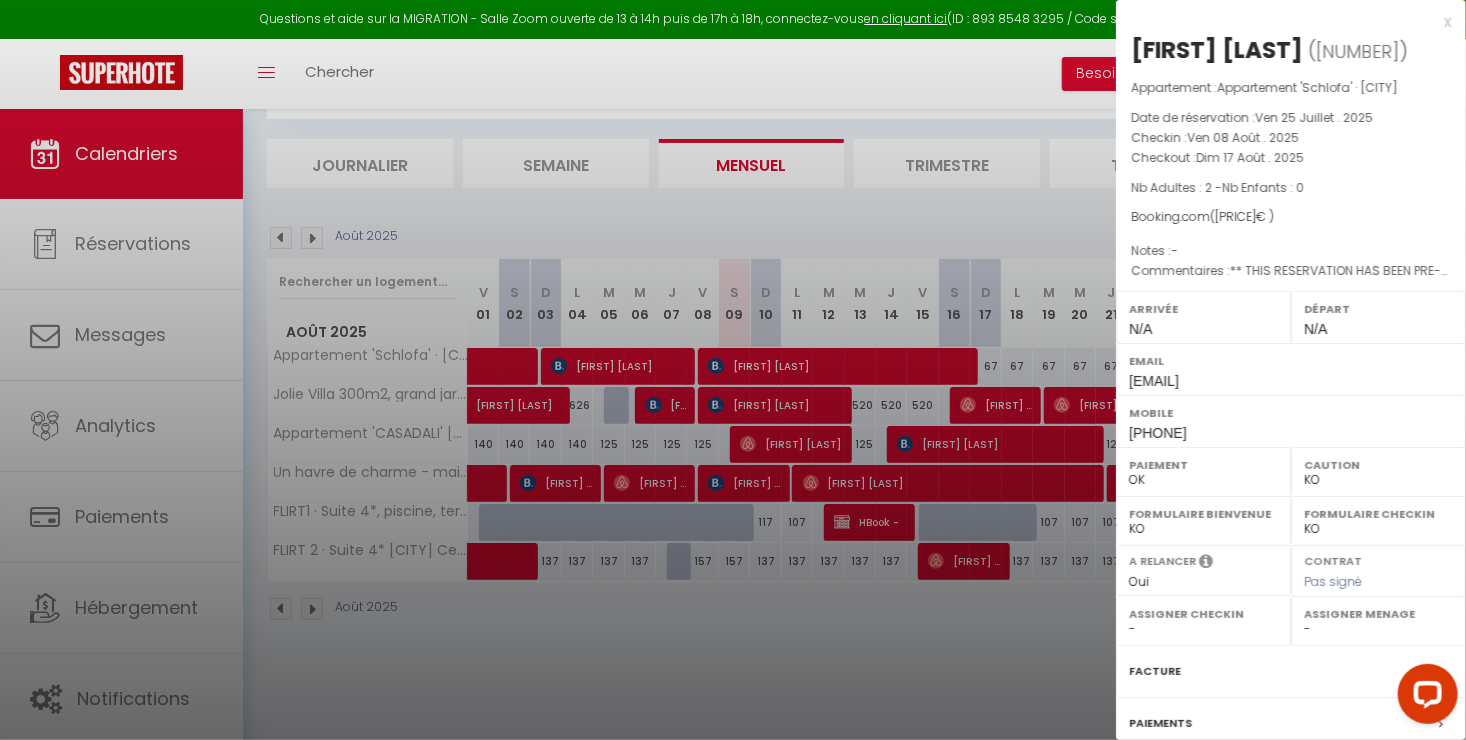 click on "x" at bounding box center [1283, 22] 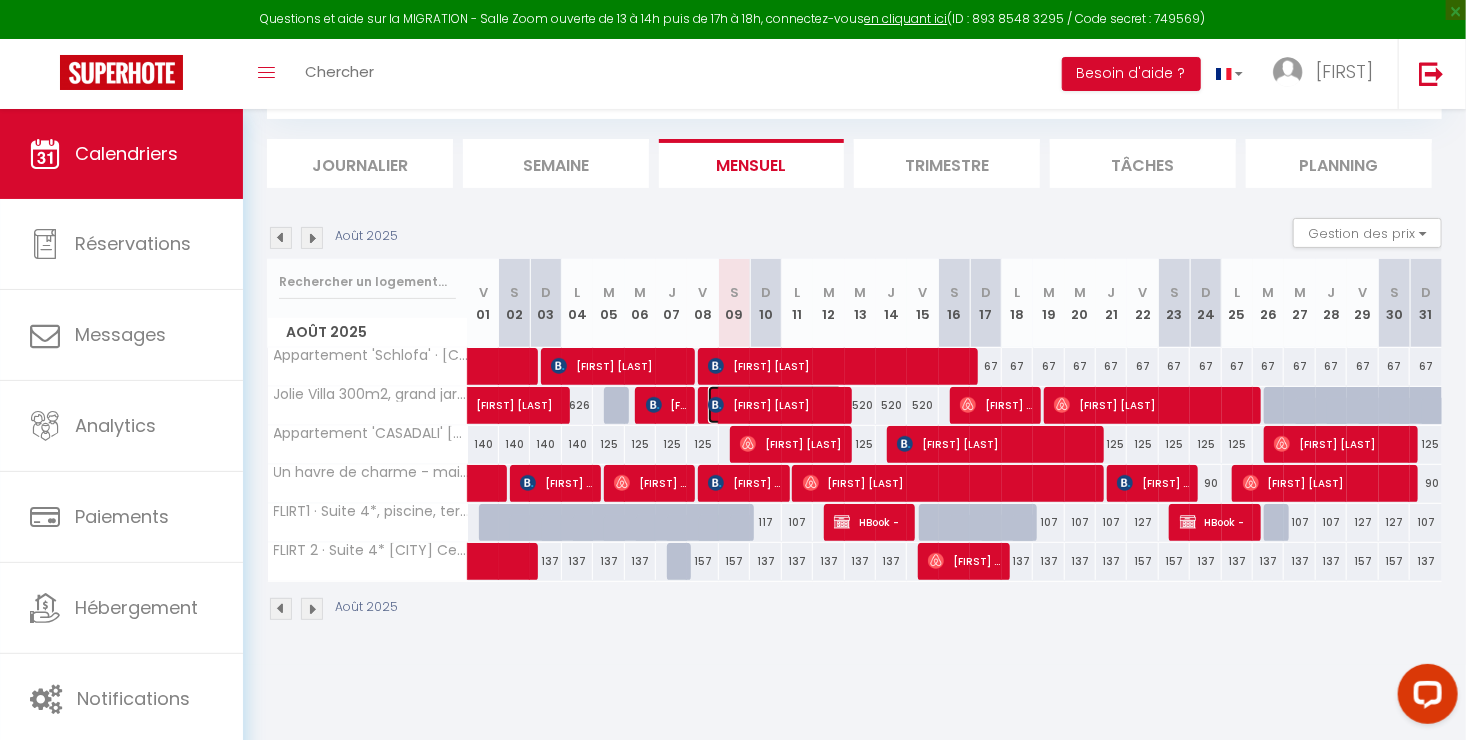 click on "[FIRST] [LAST]" at bounding box center (775, 405) 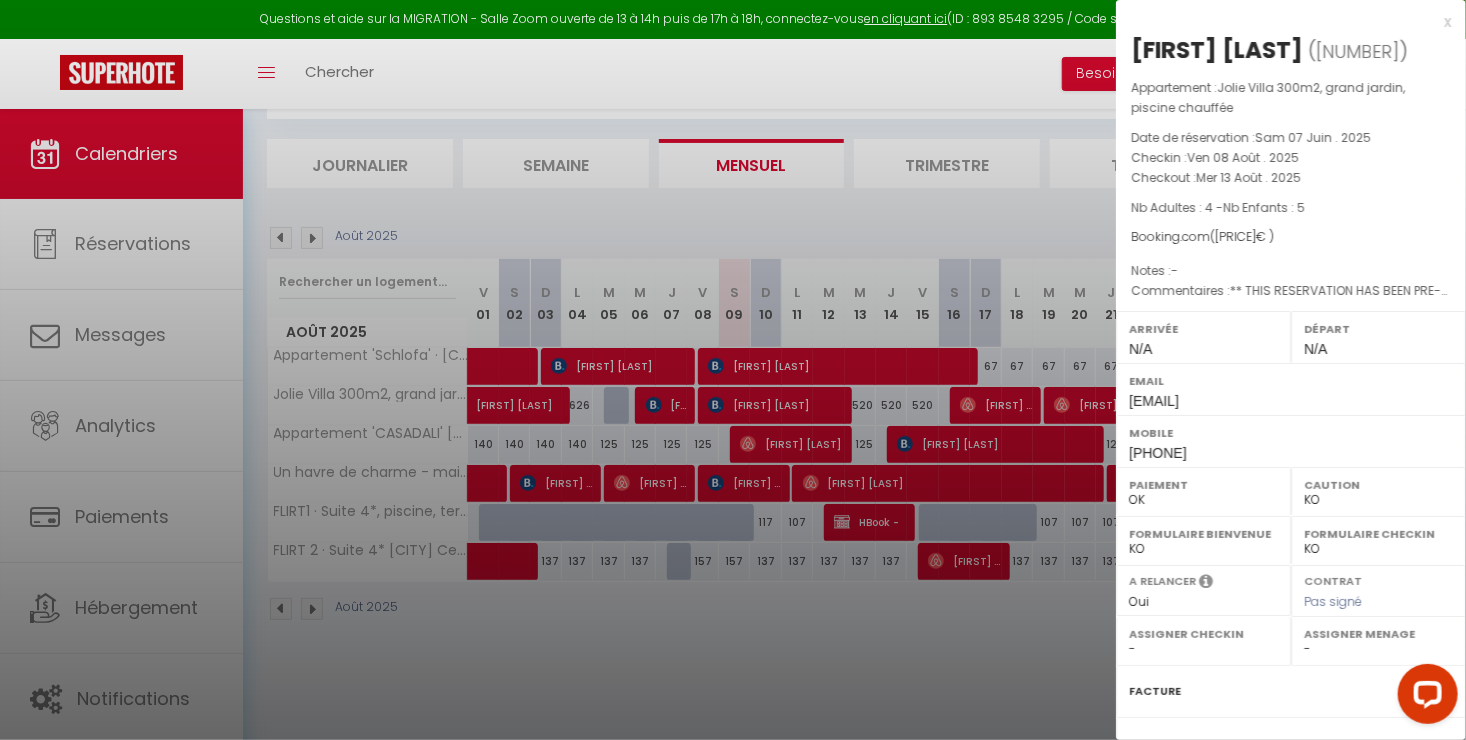 click on "x" at bounding box center (1283, 22) 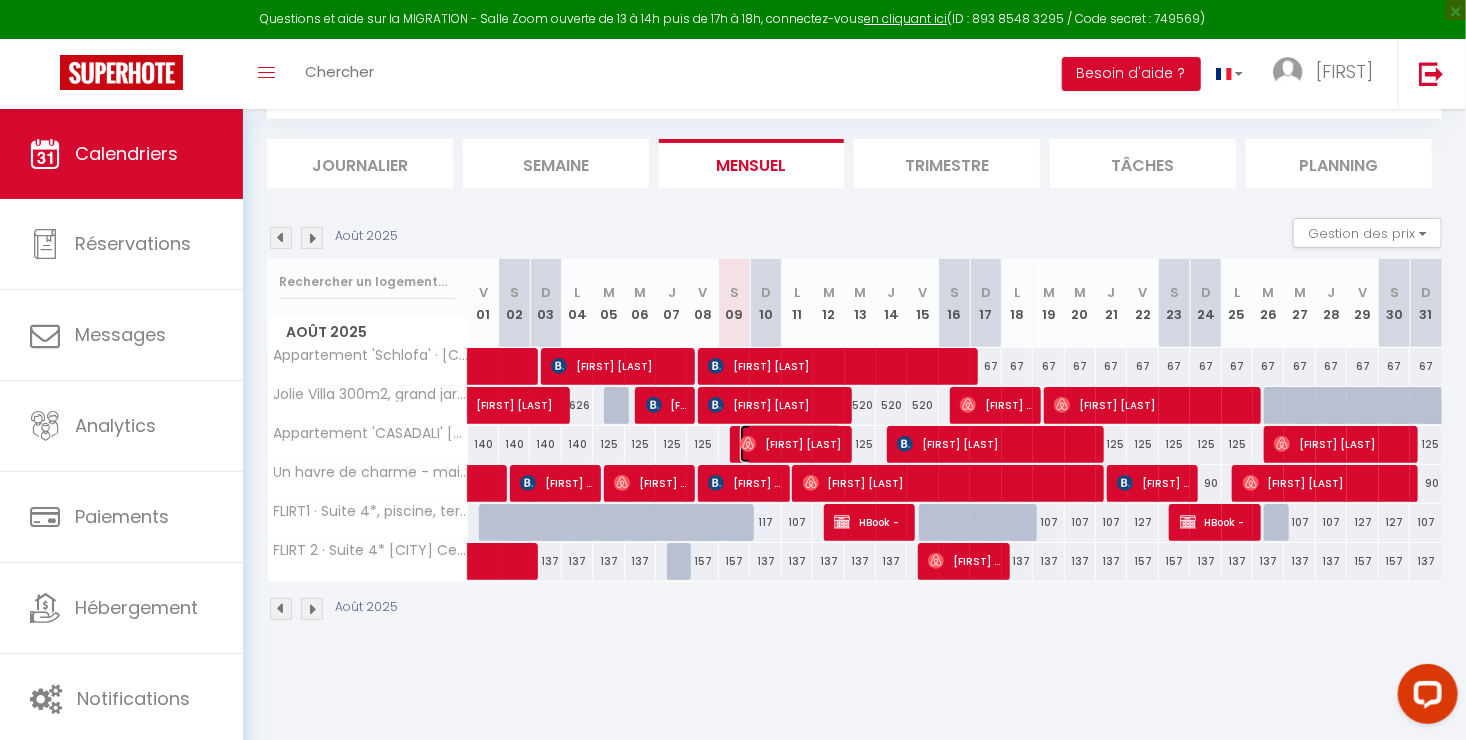 click on "[FIRST] [LAST]" at bounding box center (791, 444) 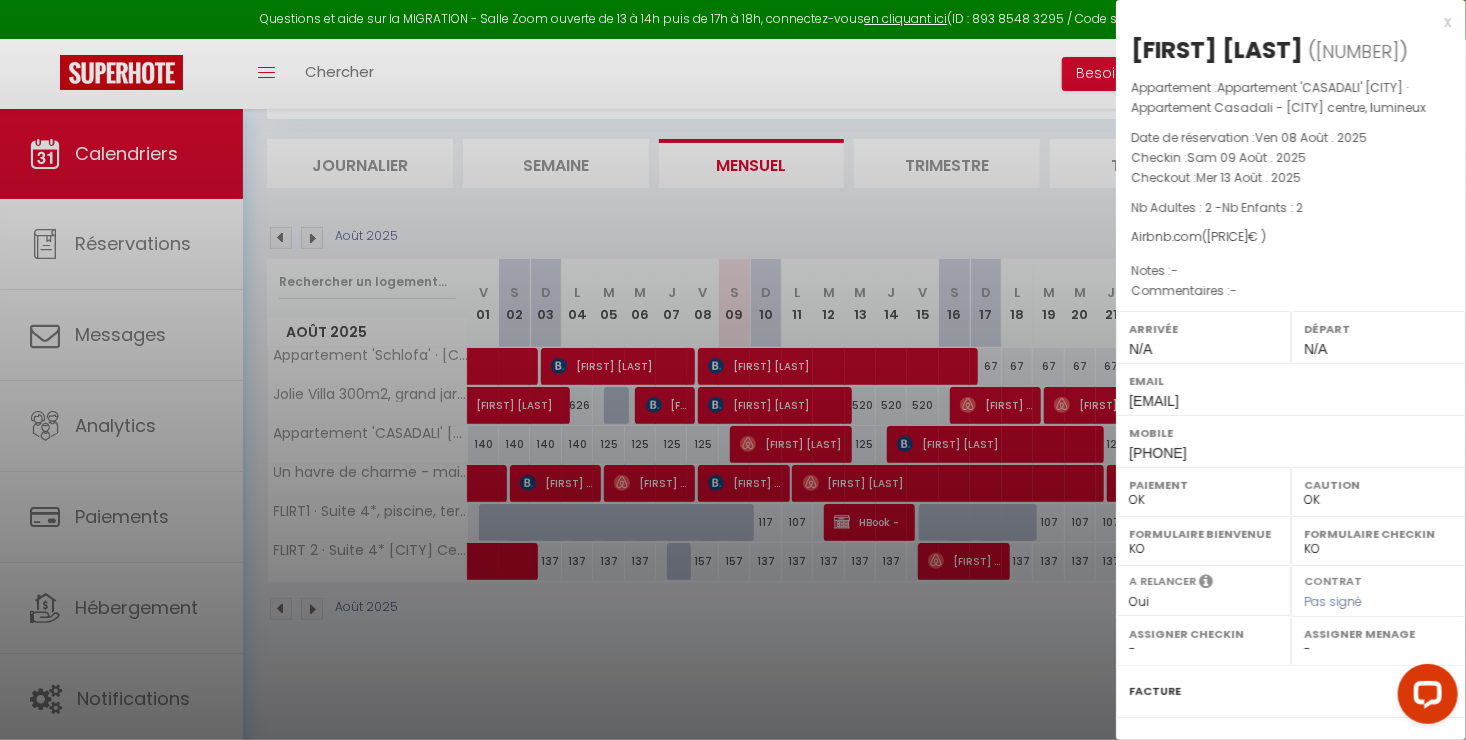 click on "x" at bounding box center [1283, 22] 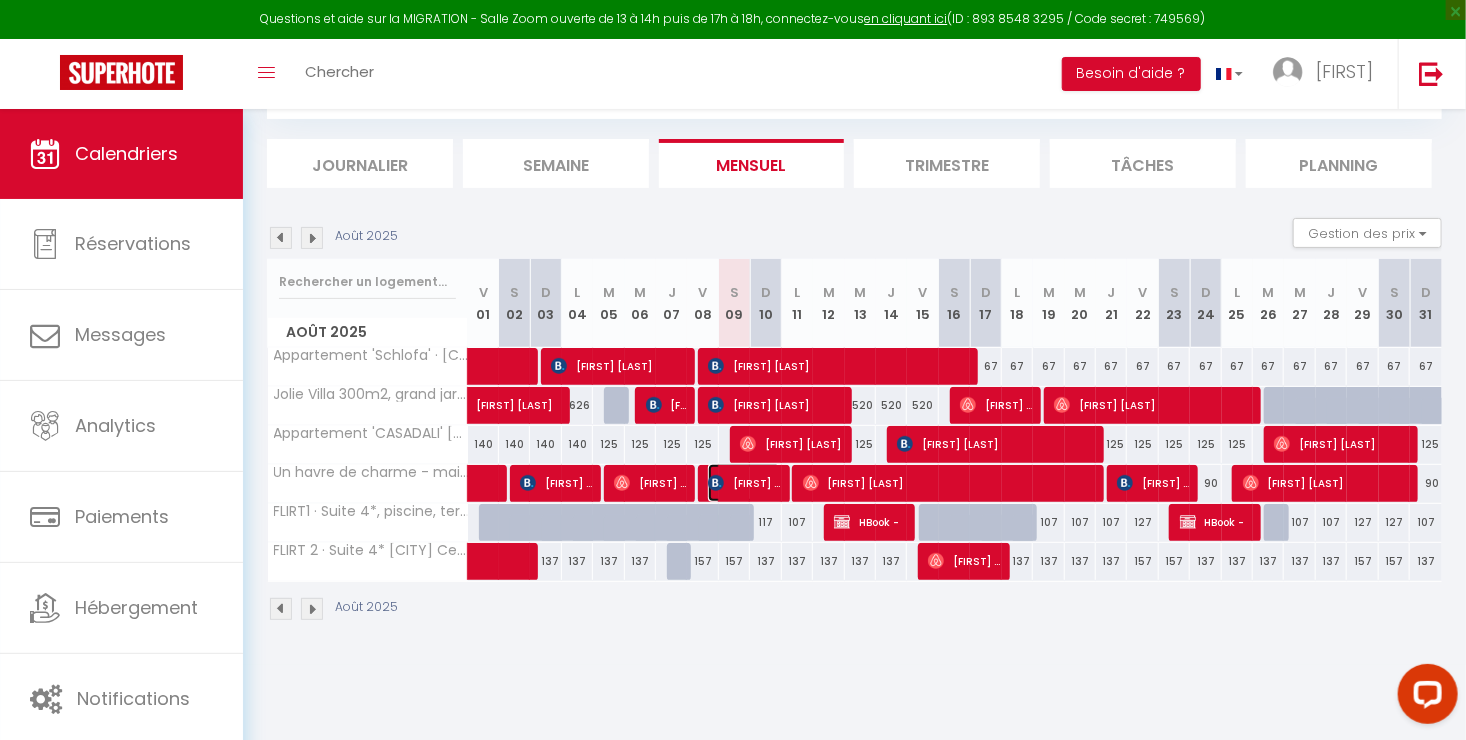 click on "[FIRST] [LAST]" at bounding box center [744, 483] 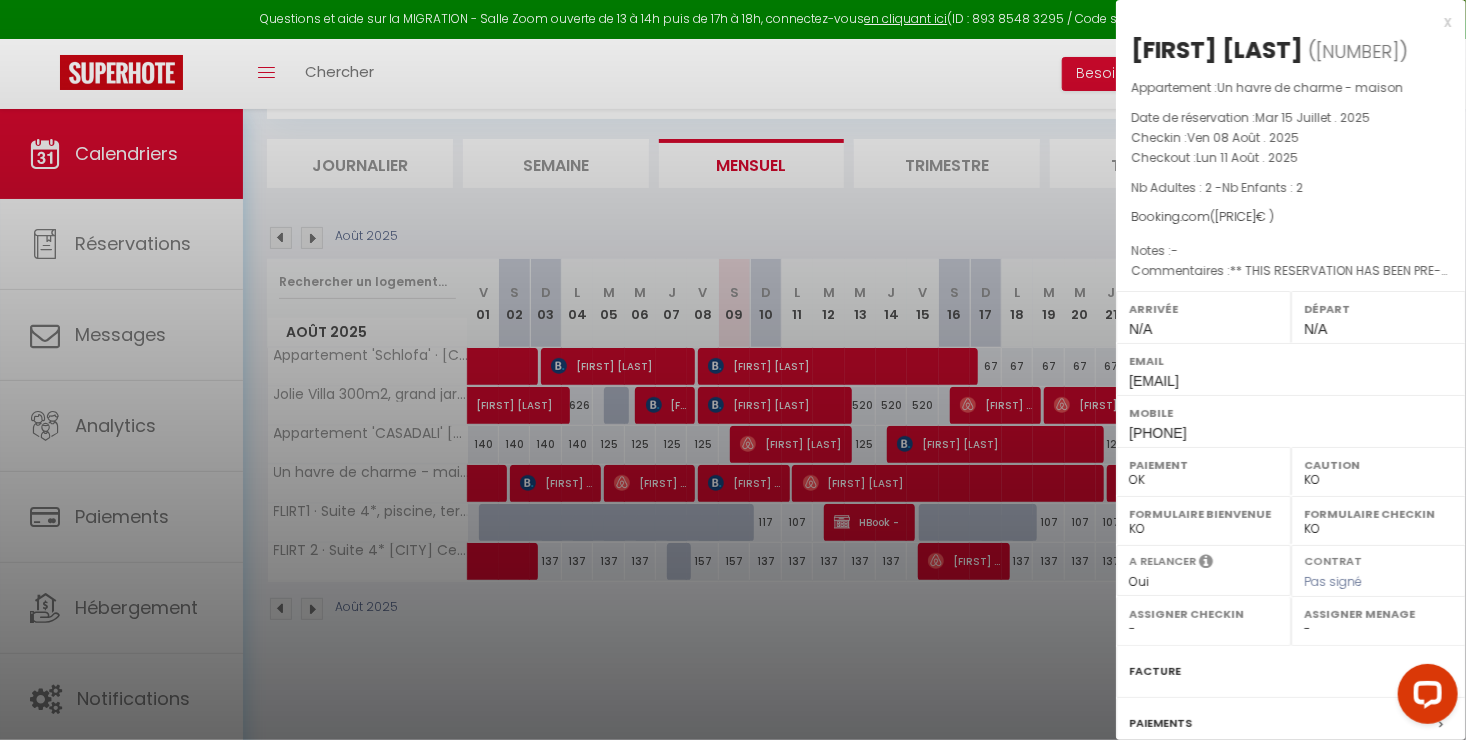 click on "x" at bounding box center [1283, 22] 